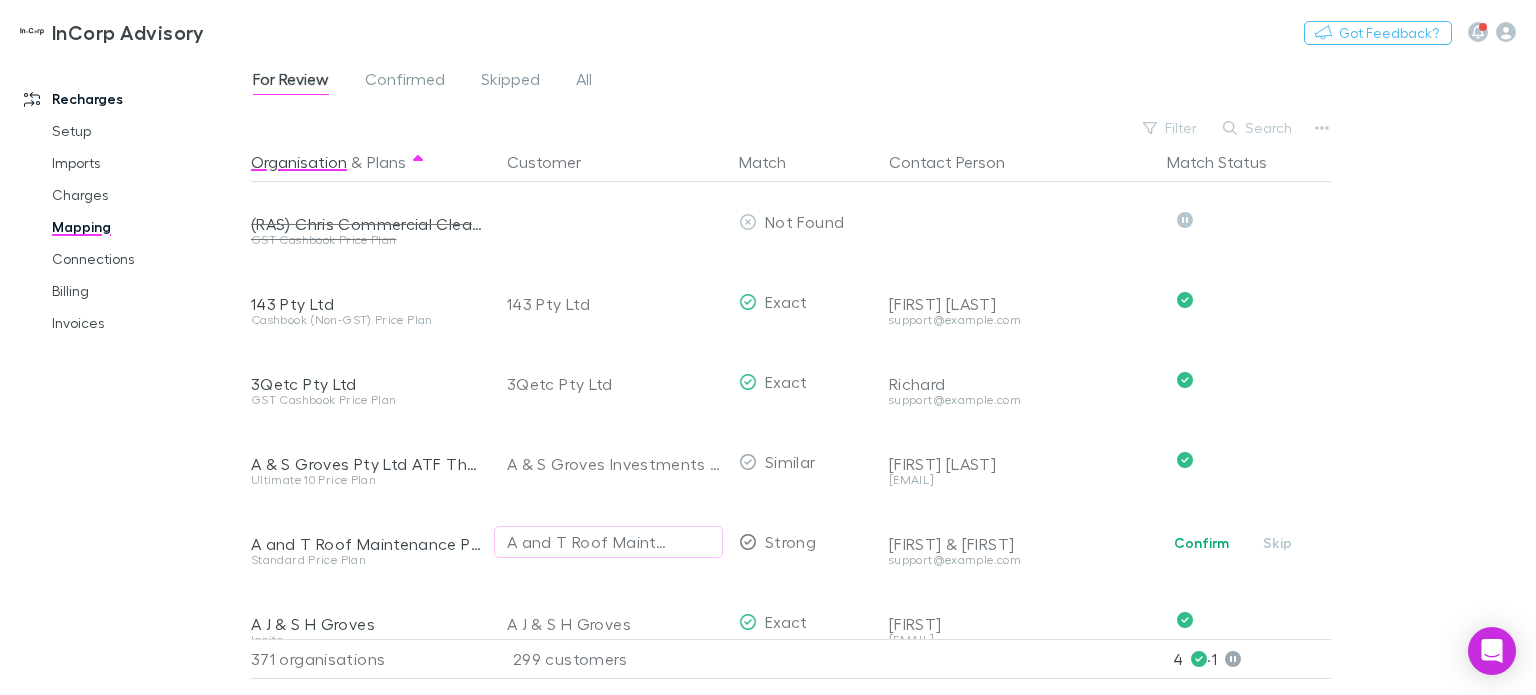 scroll, scrollTop: 0, scrollLeft: 0, axis: both 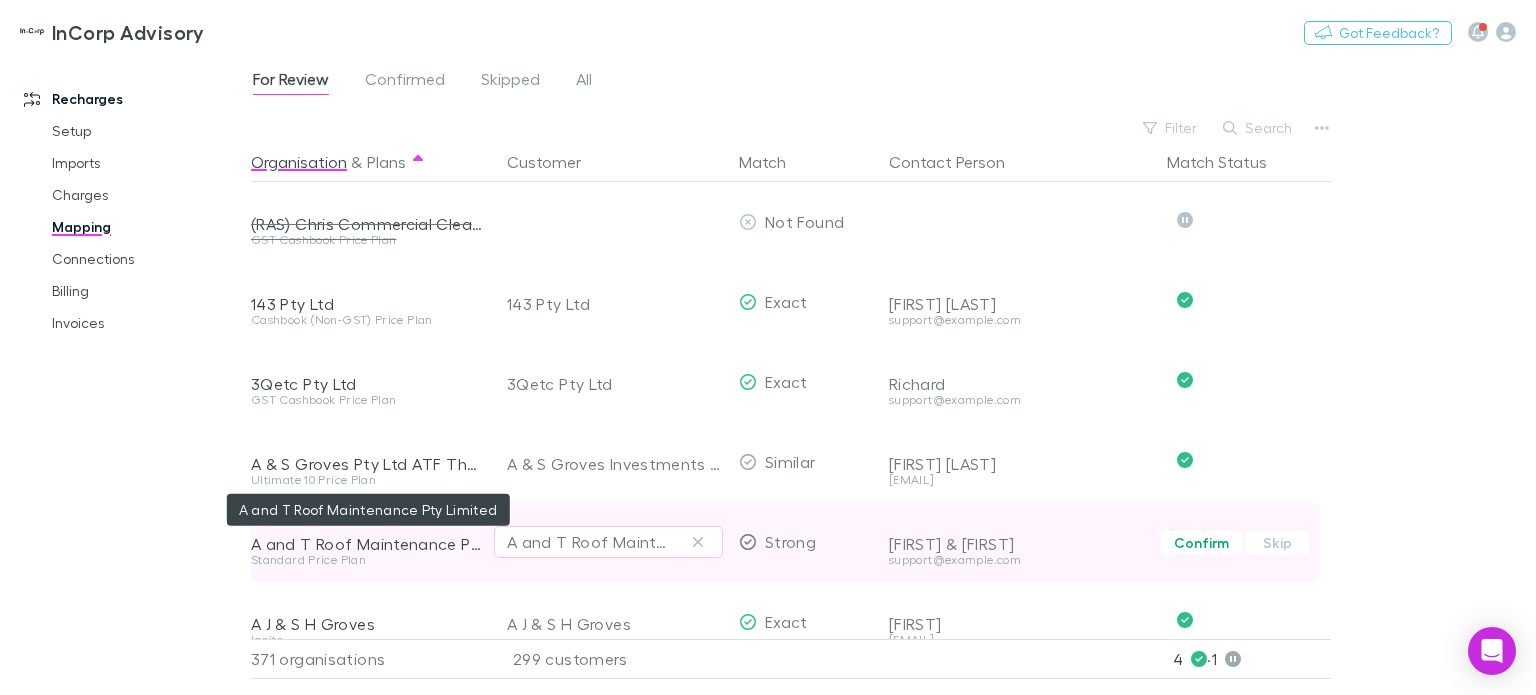 click on "A and T Roof Maintenance Pty Limited" at bounding box center [367, 544] 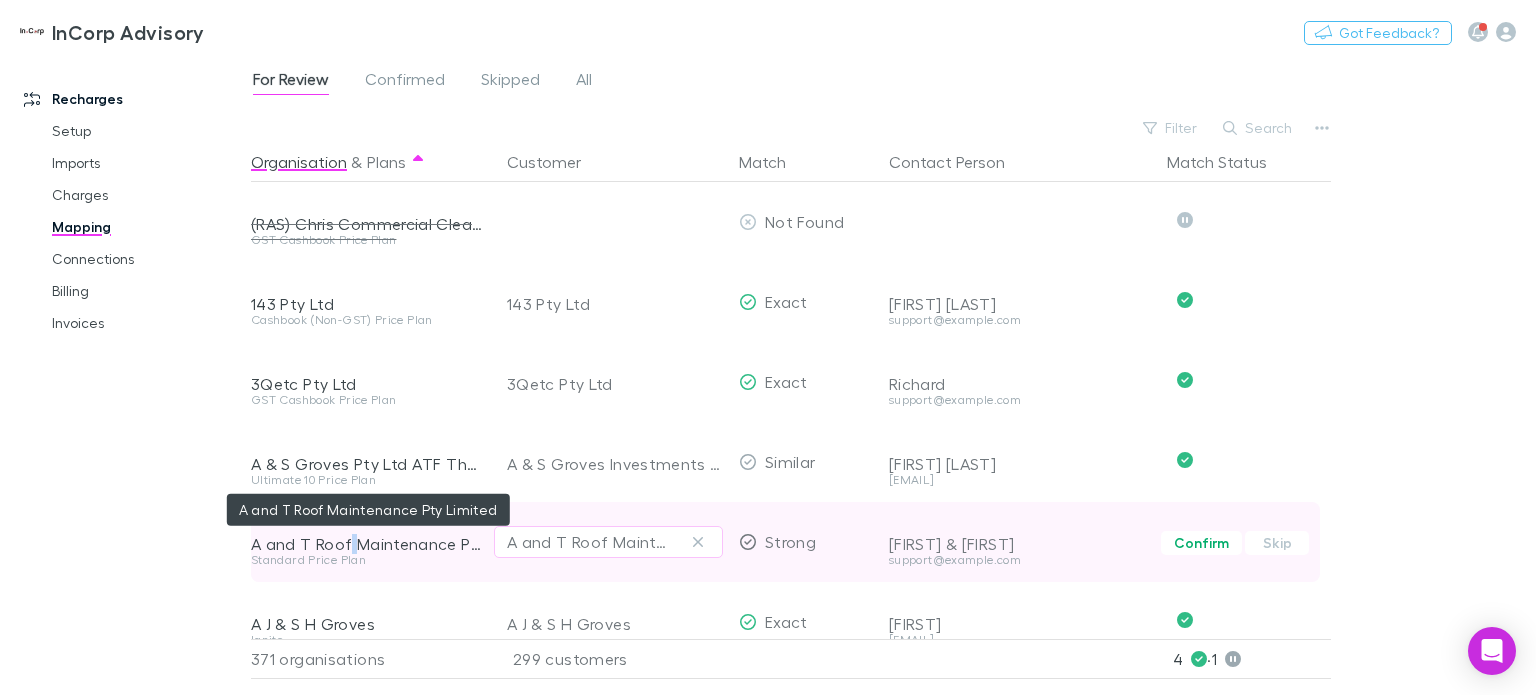 click on "A and T Roof Maintenance Pty Limited" at bounding box center (367, 544) 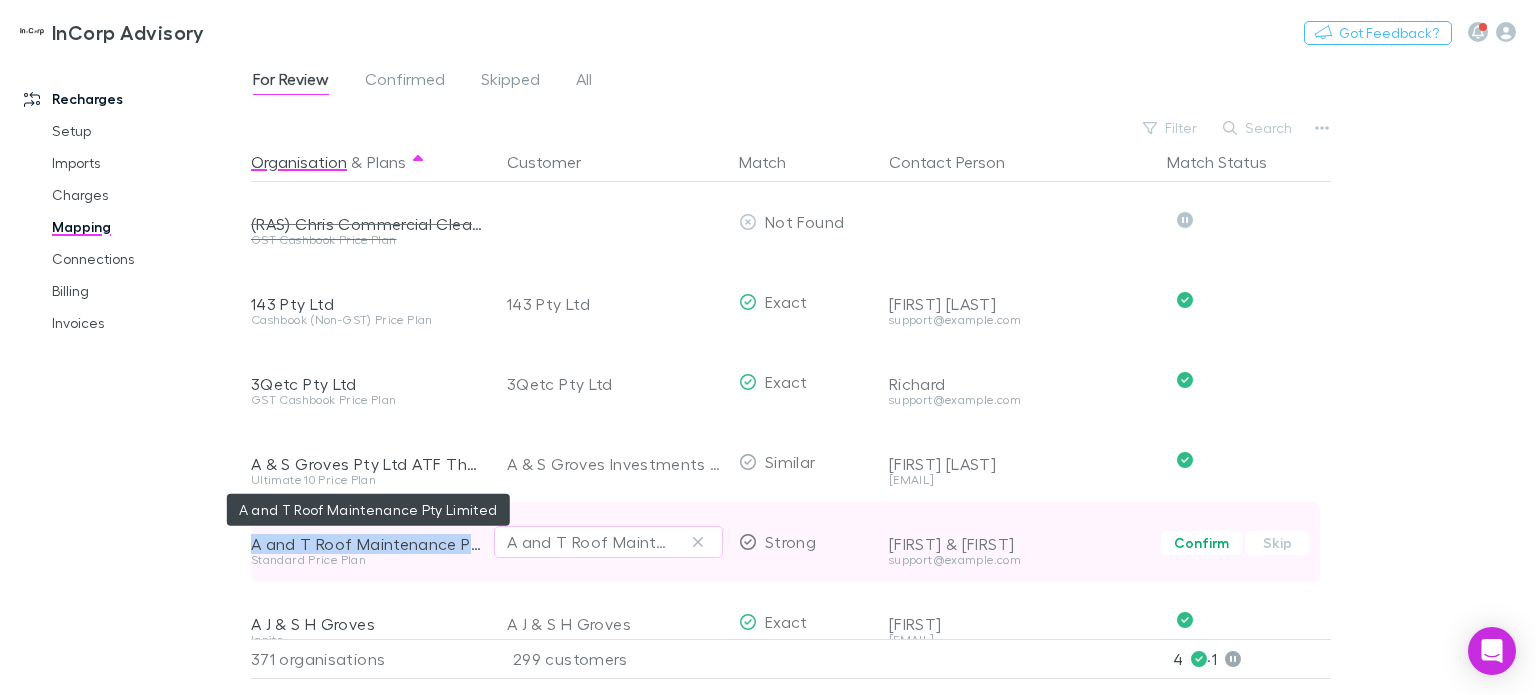 click on "A and T Roof Maintenance Pty Limited" at bounding box center (367, 544) 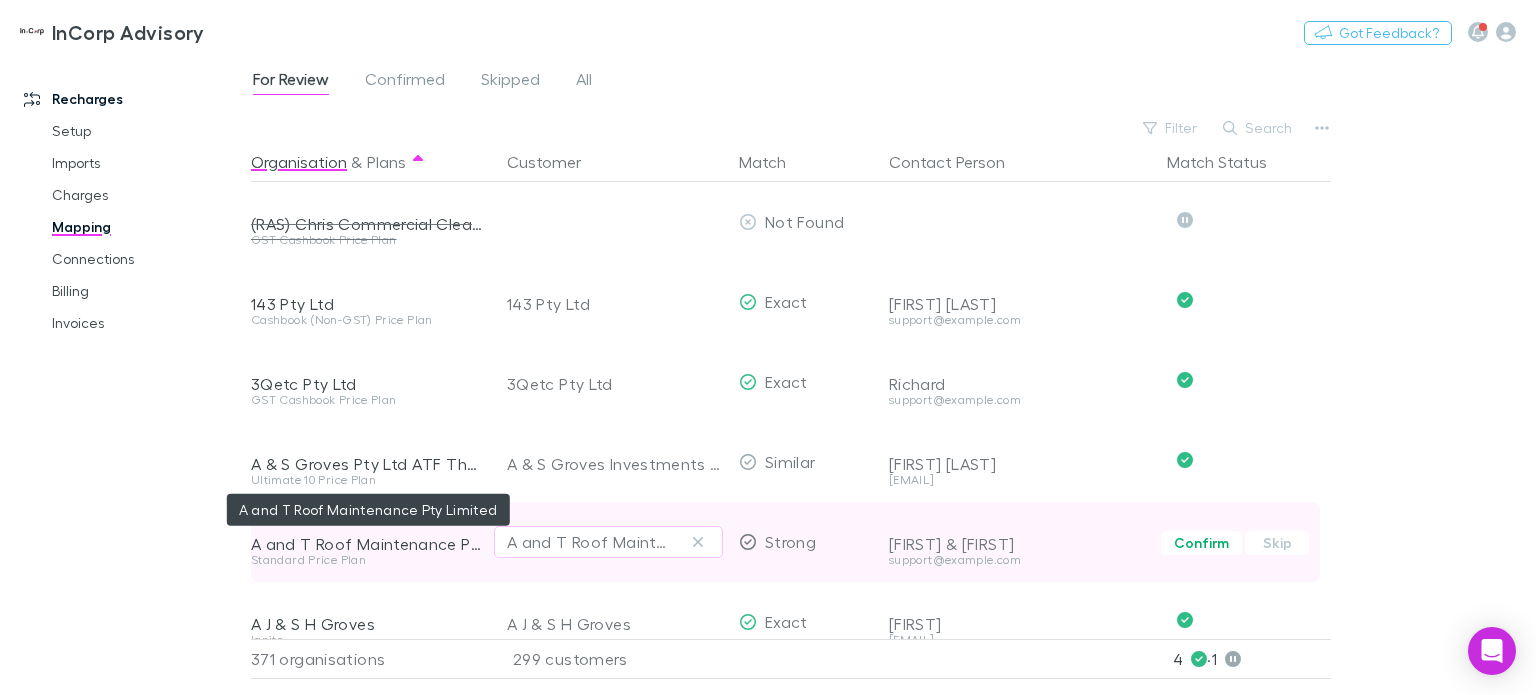 click on "A and T Roof Maintenance Pty Limited" at bounding box center (367, 544) 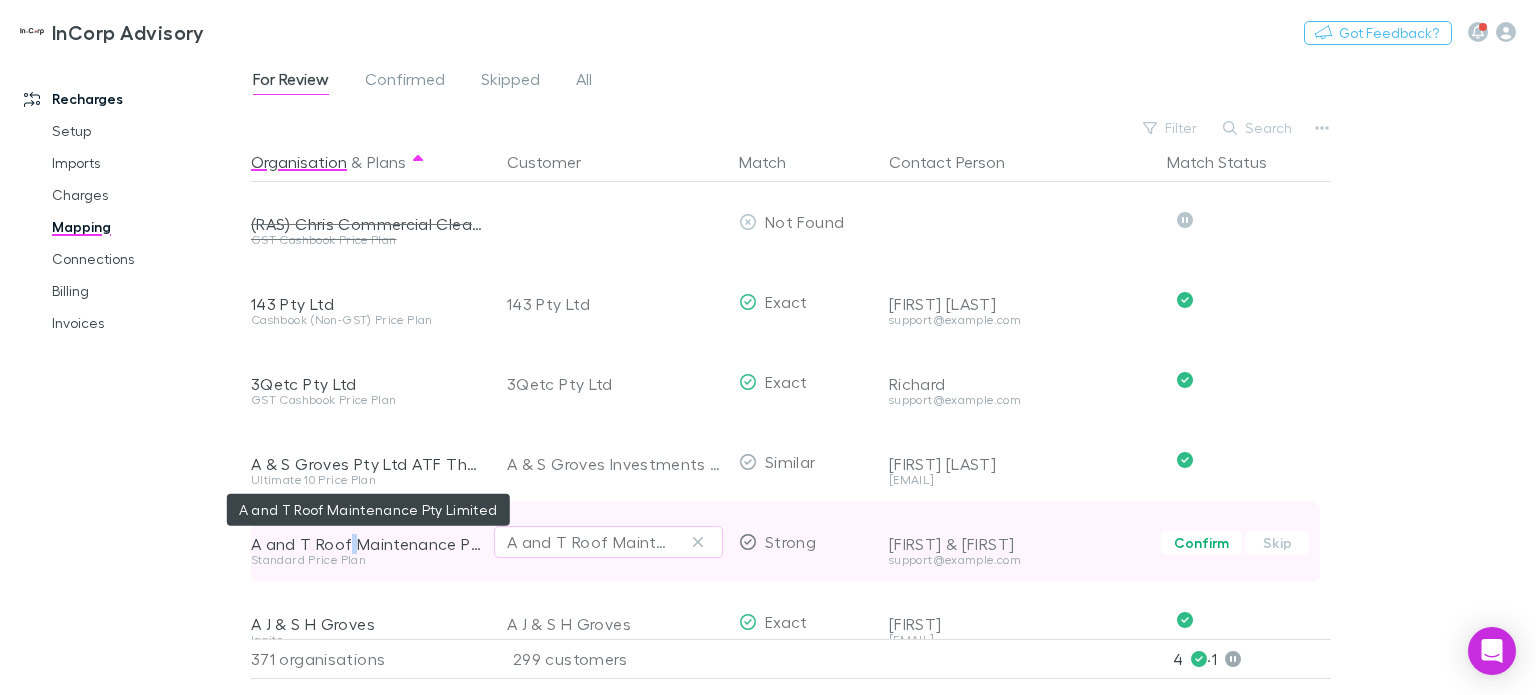 click on "A and T Roof Maintenance Pty Limited" at bounding box center (367, 544) 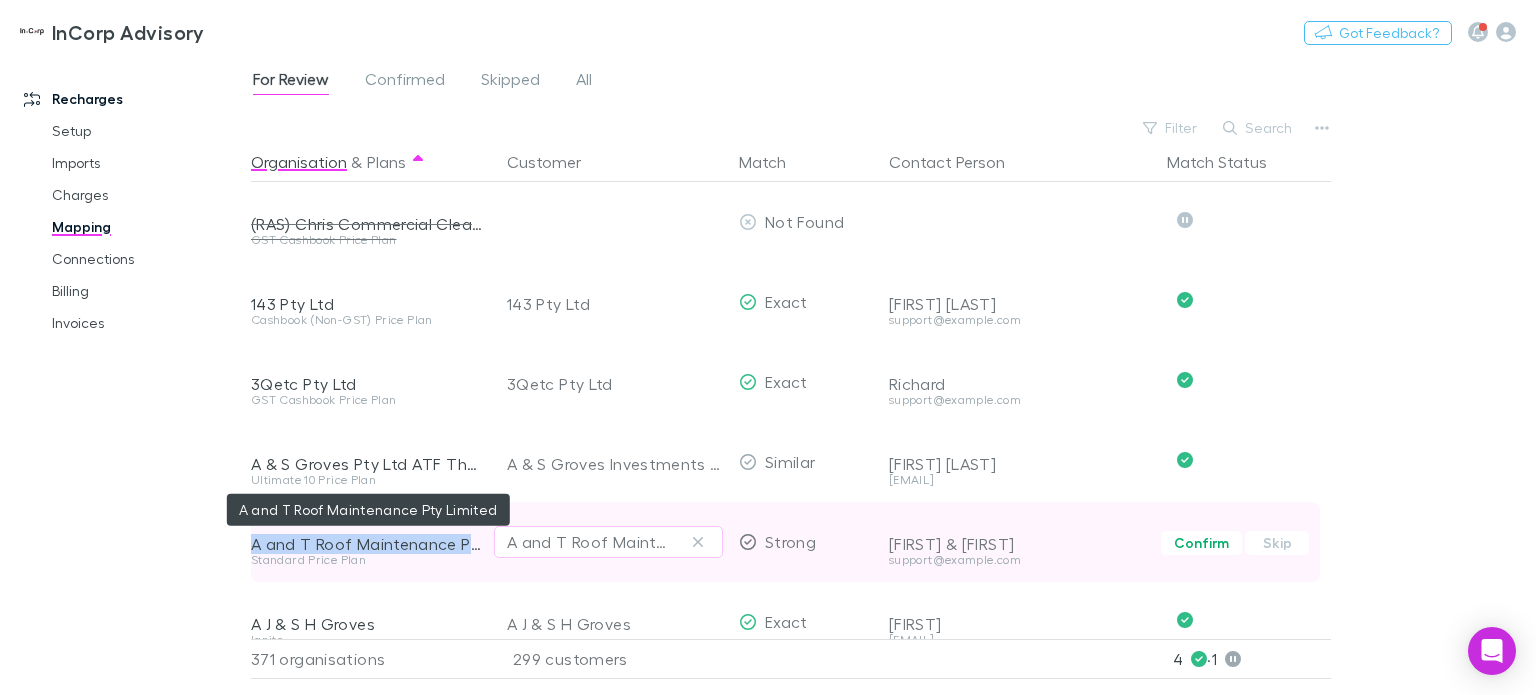 click on "A and T Roof Maintenance Pty Limited" at bounding box center [367, 544] 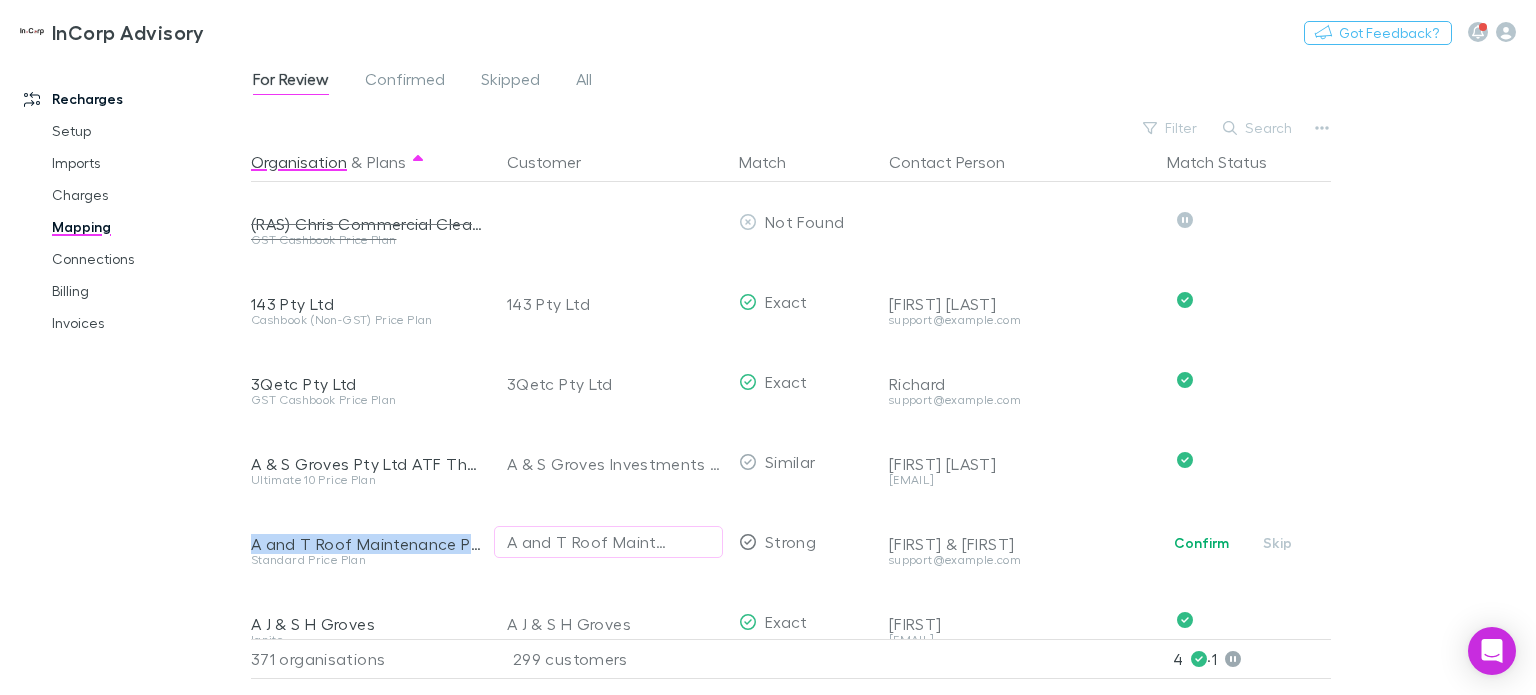 copy on "A and T Roof Maintenance Pty Limited" 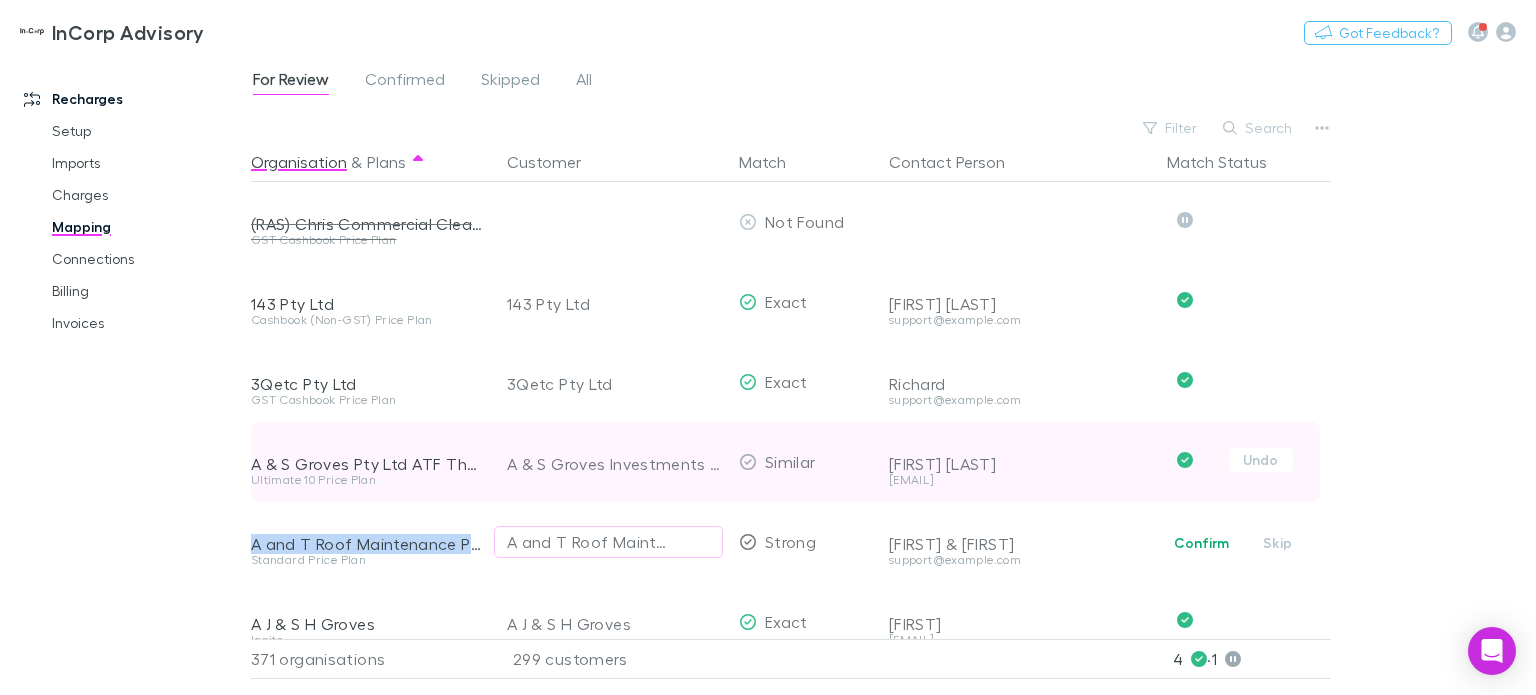 drag, startPoint x: 1212, startPoint y: 542, endPoint x: 1044, endPoint y: 480, distance: 179.07541 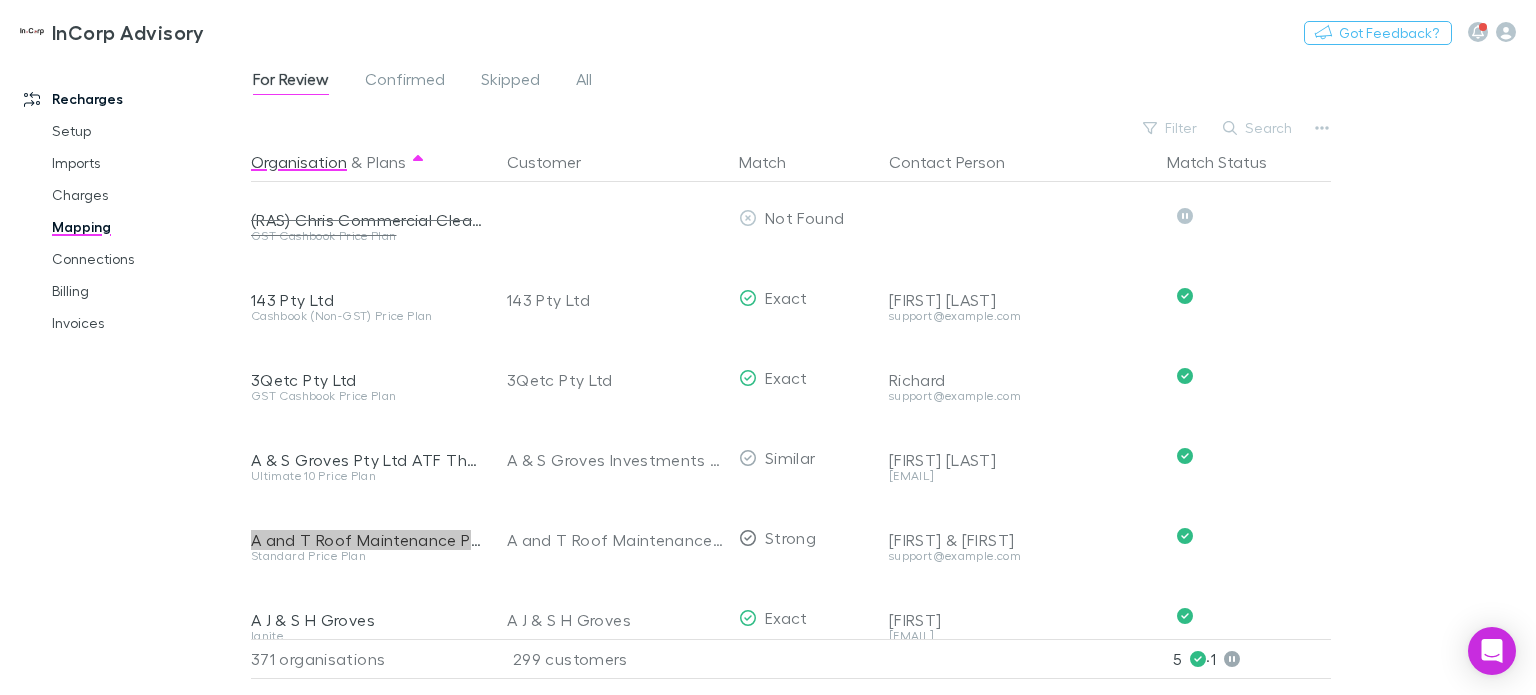 scroll, scrollTop: 0, scrollLeft: 0, axis: both 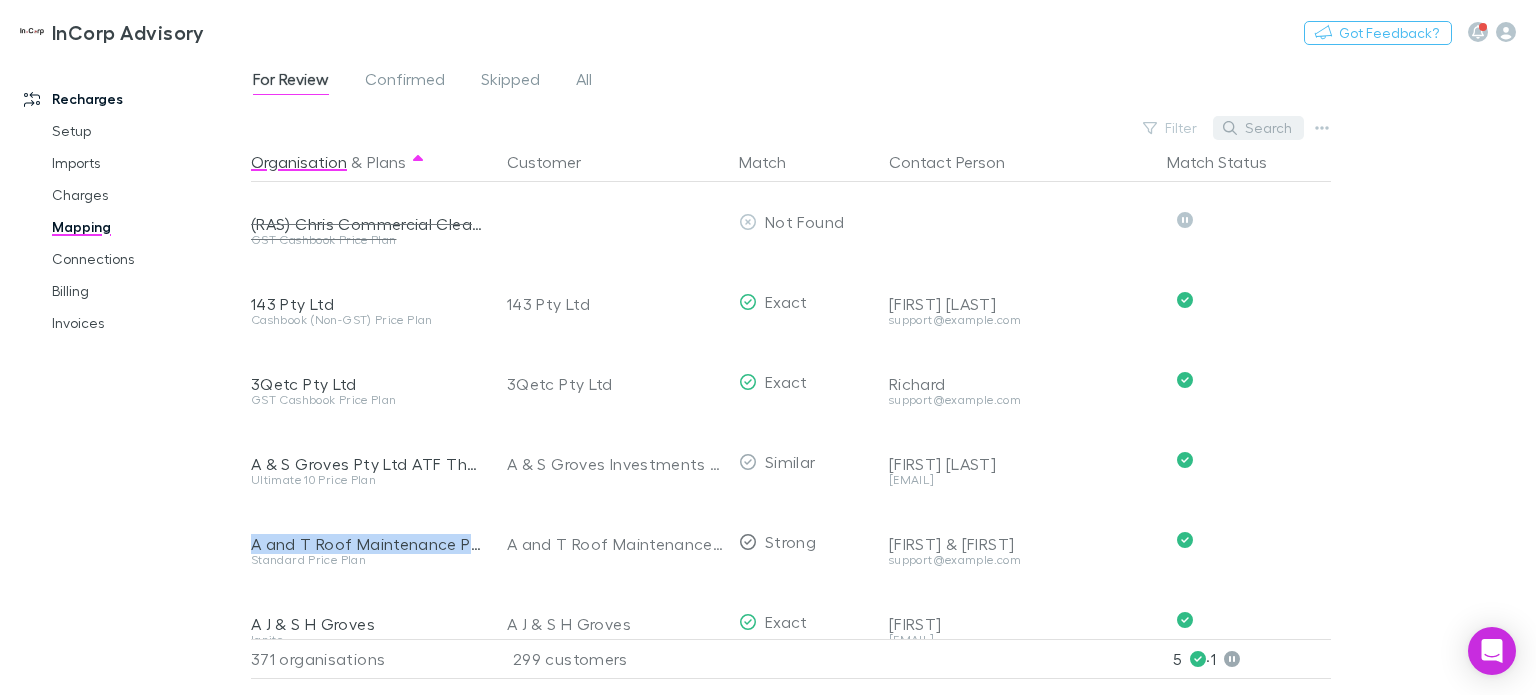 click on "Search" at bounding box center (1258, 128) 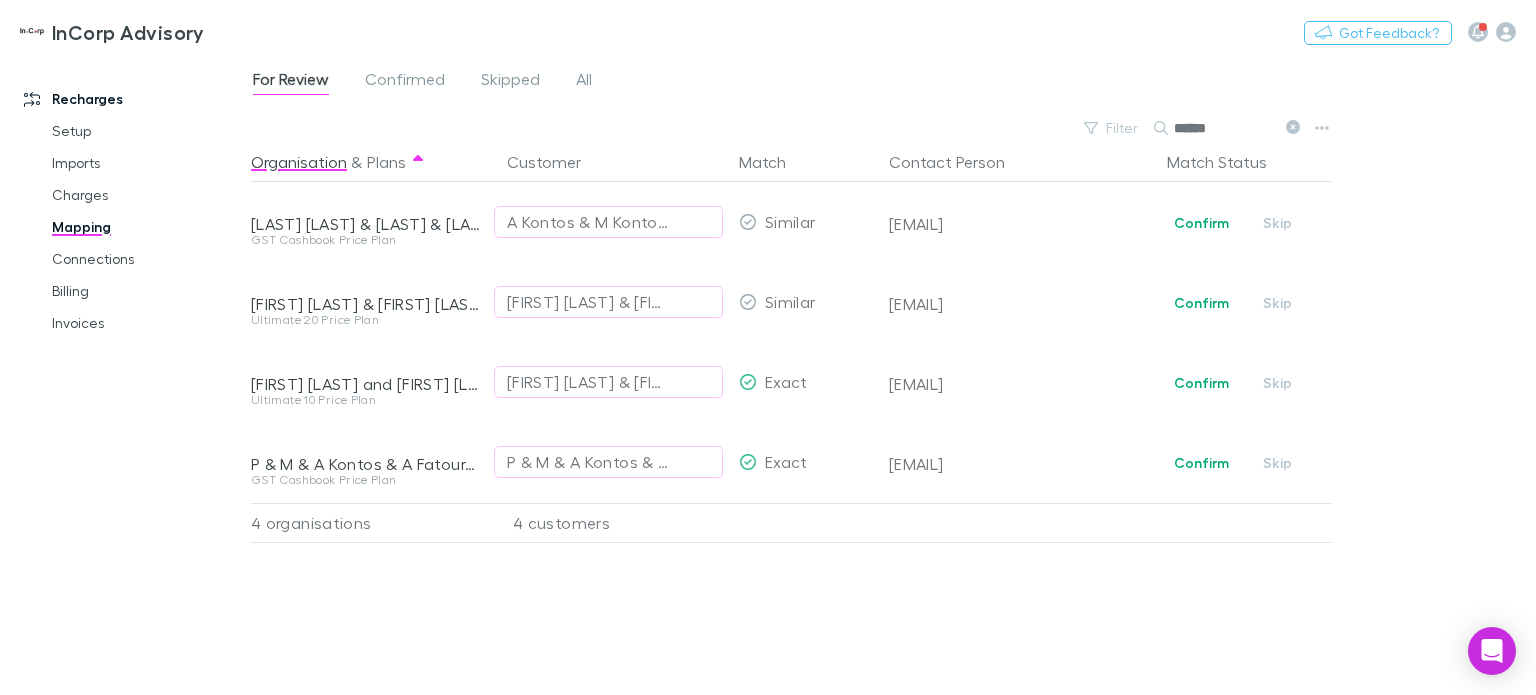 type on "******" 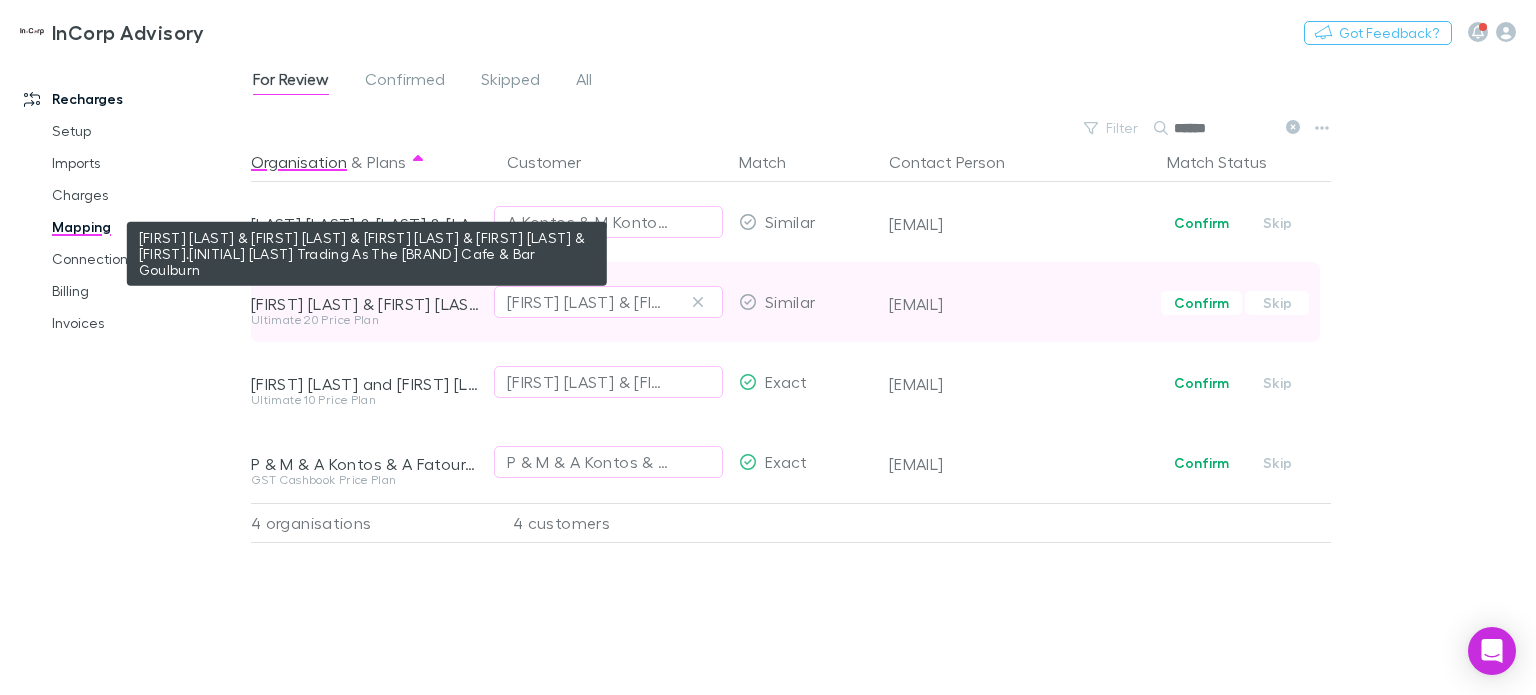 click on "[FIRST] [LAST] & [FIRST] [LAST] & [FIRST] [LAST] & [FIRST] [LAST] & [FIRST].[INITIAL] [LAST] Trading As The [BRAND] Cafe & Bar Goulburn" at bounding box center (367, 304) 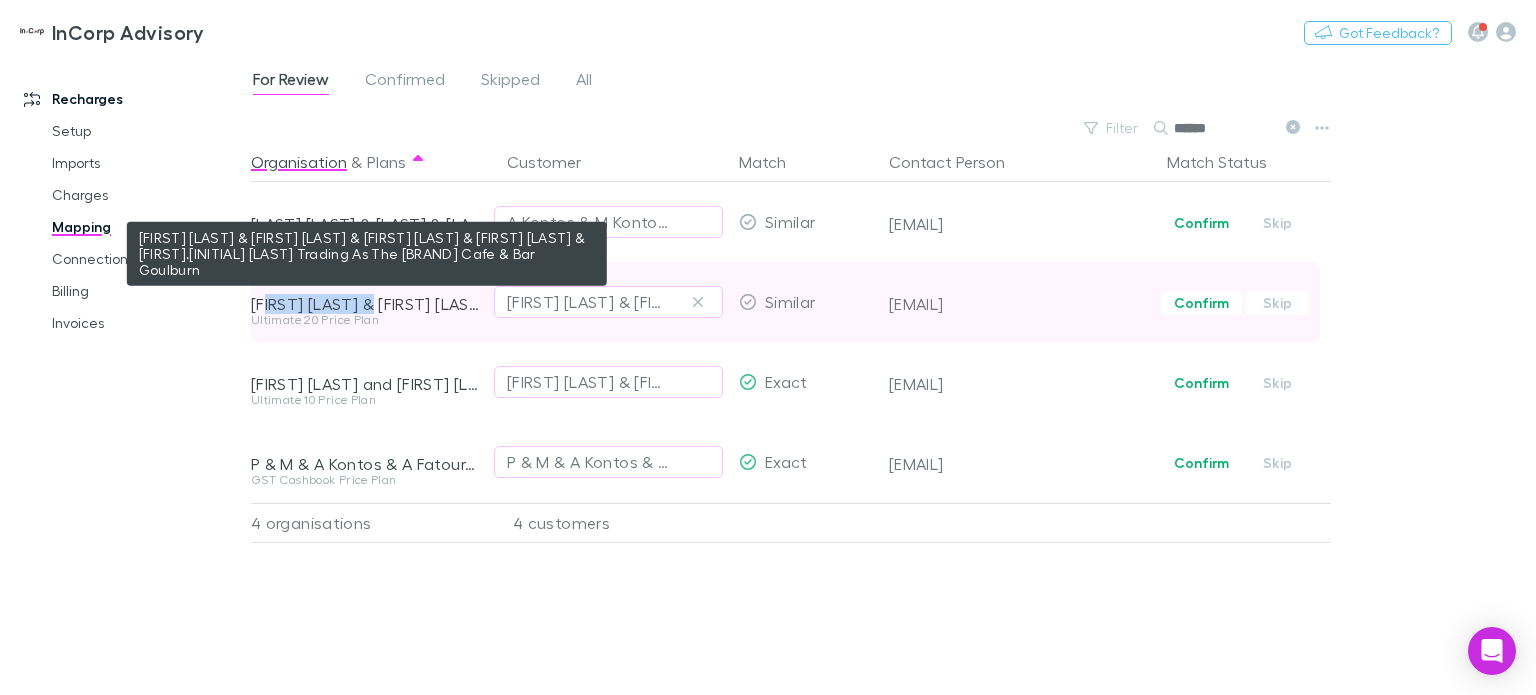 click on "[FIRST] [LAST] & [FIRST] [LAST] & [FIRST] [LAST] & [FIRST] [LAST] & [FIRST].[INITIAL] [LAST] Trading As The [BRAND] Cafe & Bar Goulburn" at bounding box center (367, 304) 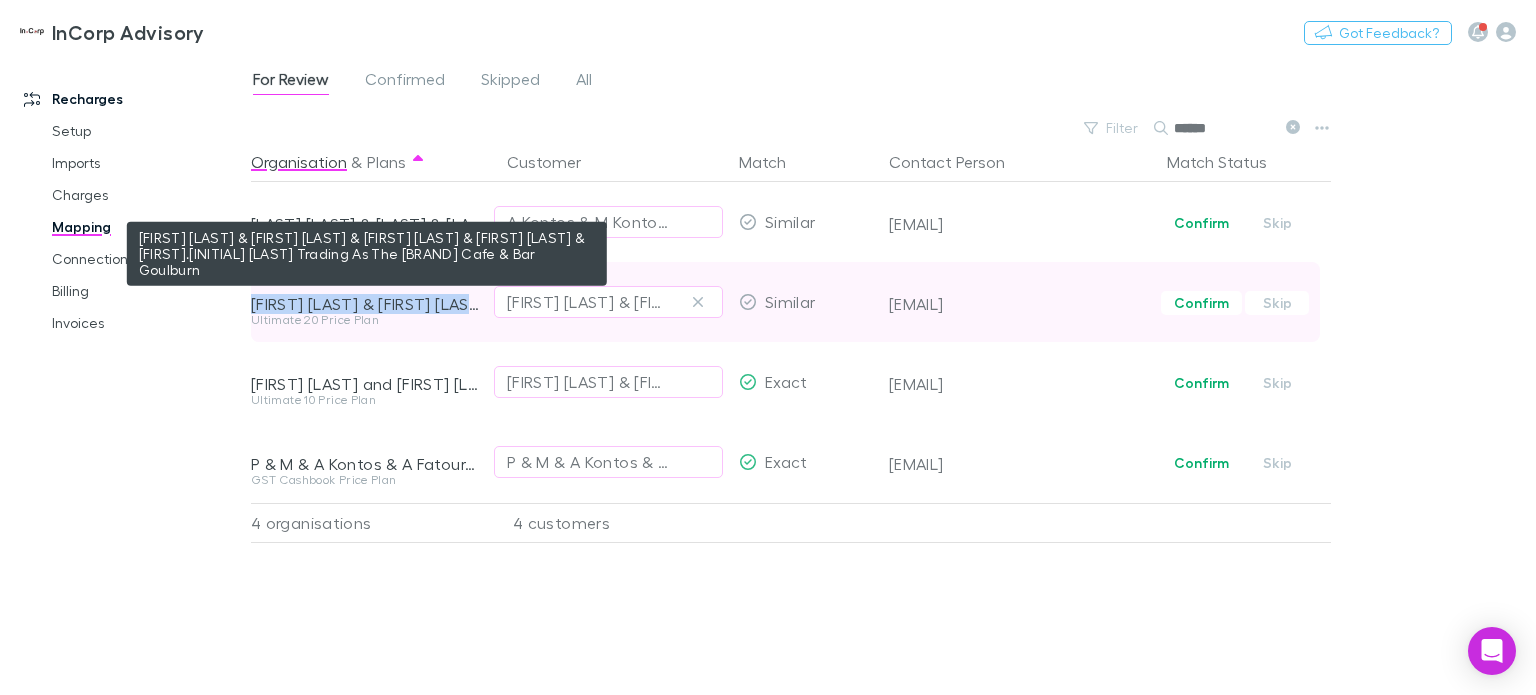 click on "[FIRST] [LAST] & [FIRST] [LAST] & [FIRST] [LAST] & [FIRST] [LAST] & [FIRST].[INITIAL] [LAST] Trading As The [BRAND] Cafe & Bar Goulburn" at bounding box center (367, 304) 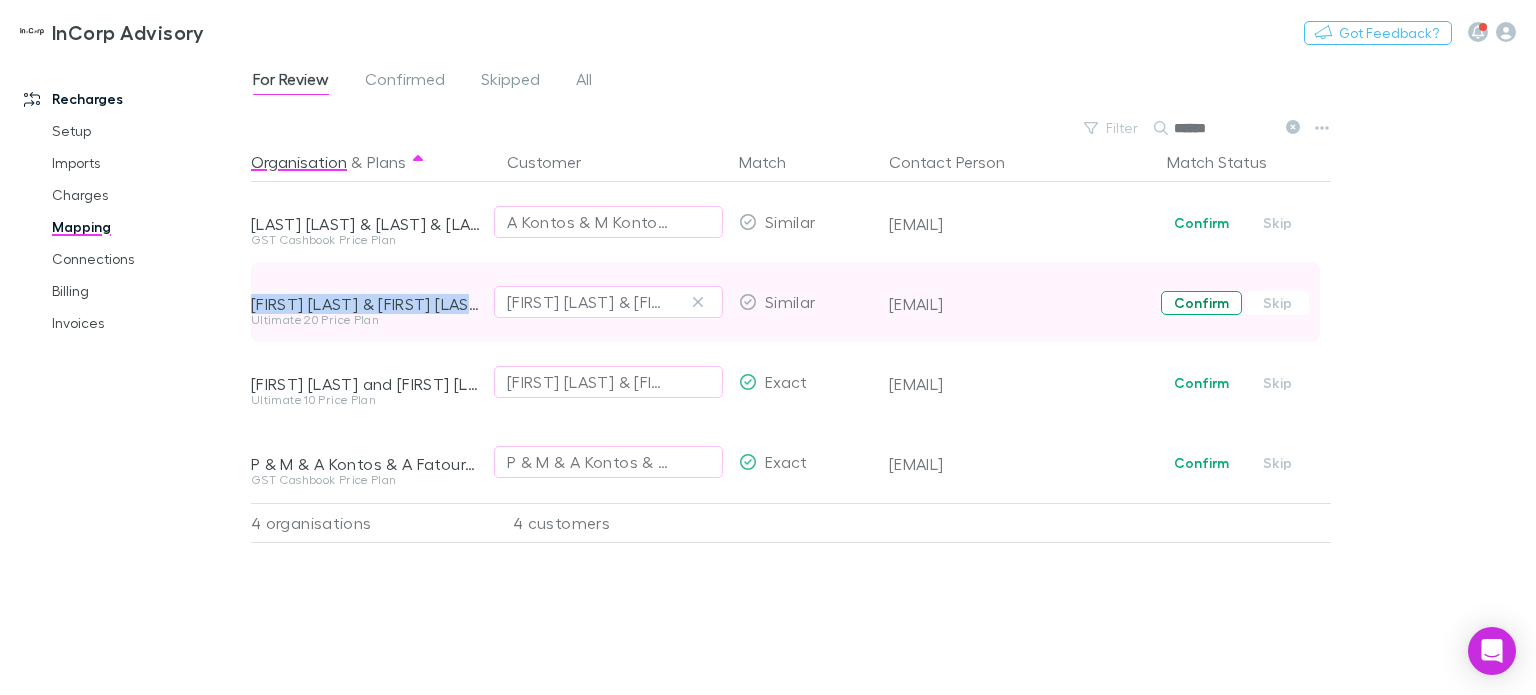 click on "Confirm" at bounding box center [1201, 303] 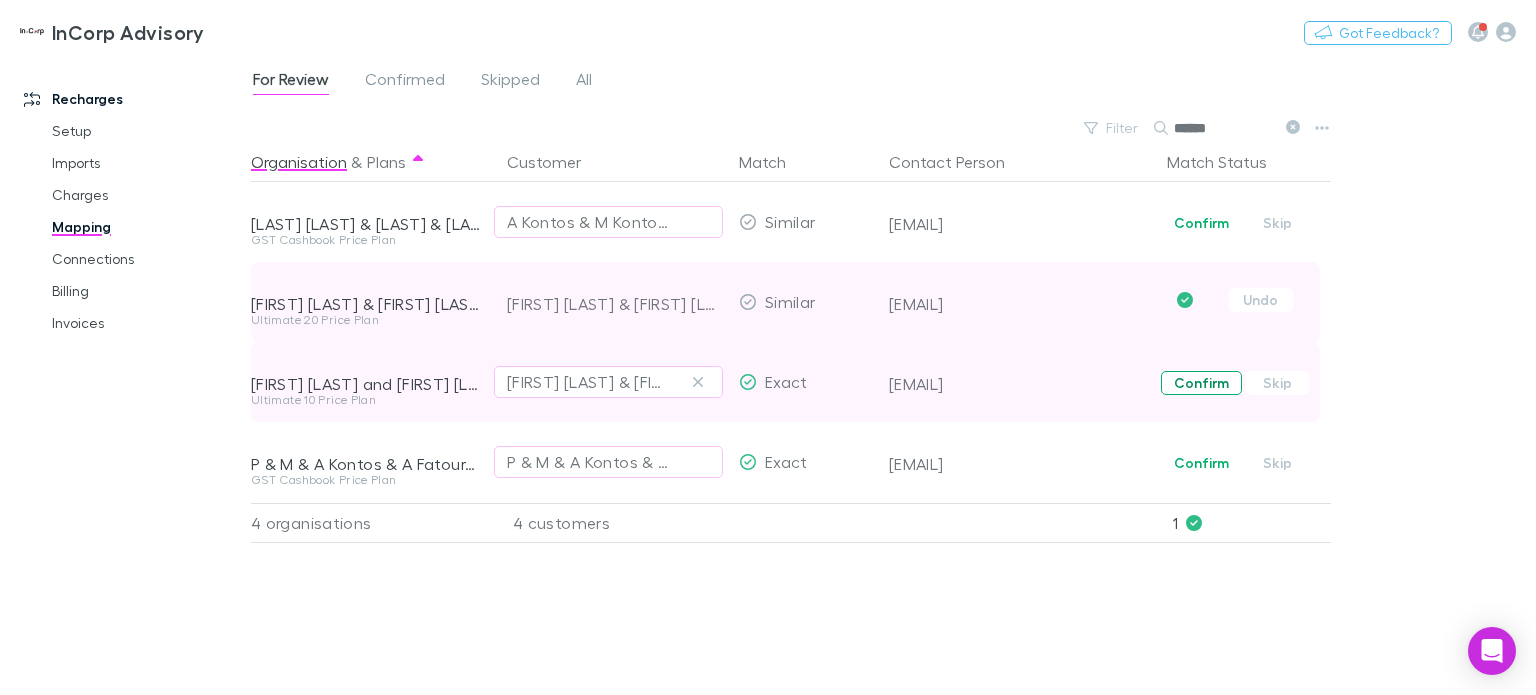 click on "Confirm" at bounding box center (1201, 383) 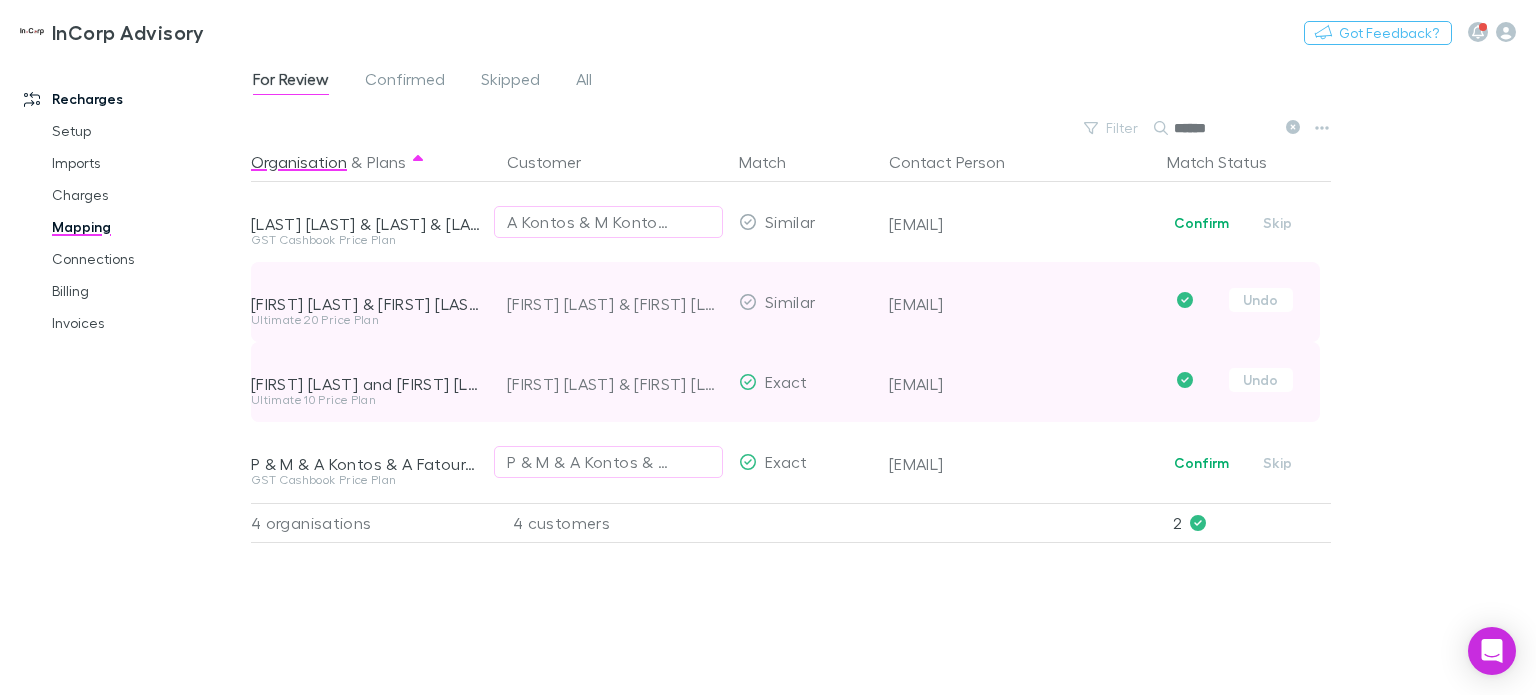 click on "[FIRST] [LAST] and [FIRST] [LAST]" at bounding box center (367, 384) 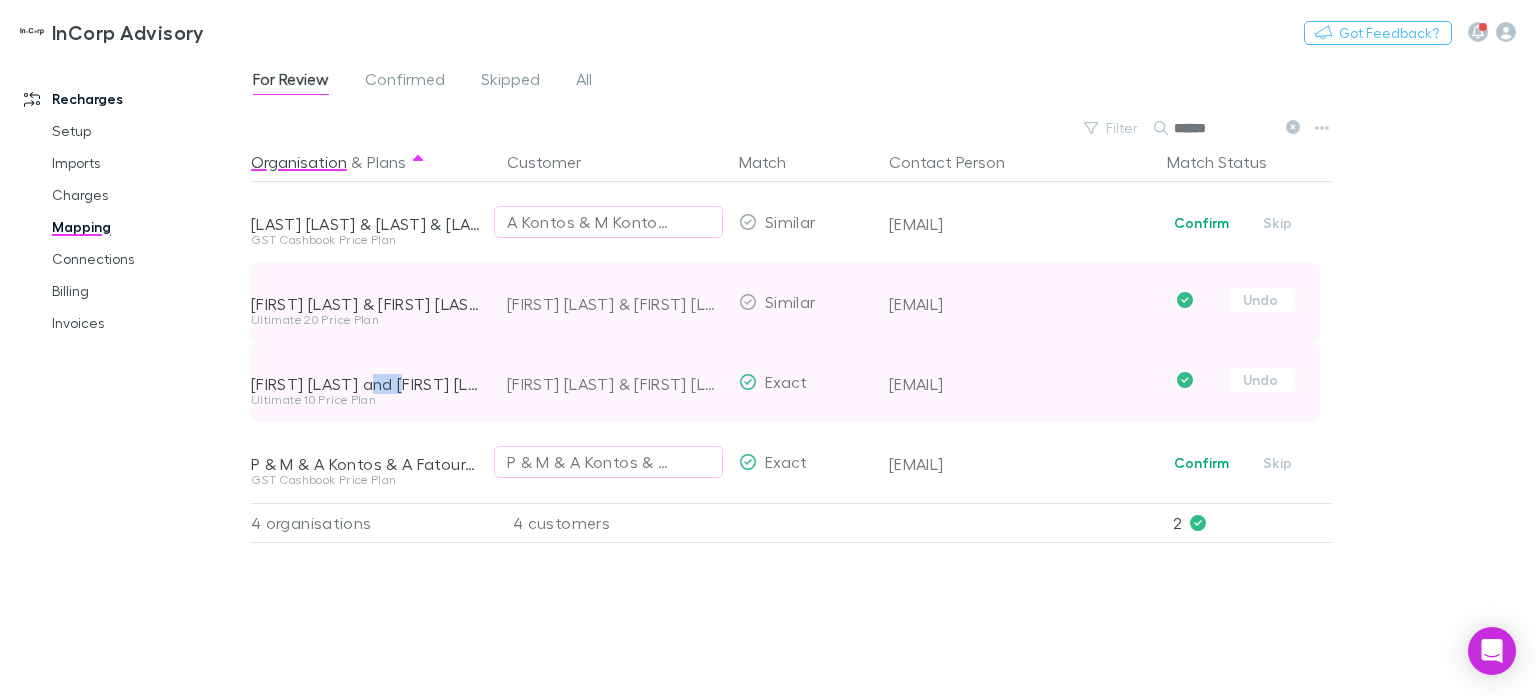 click on "[FIRST] [LAST] and [FIRST] [LAST]" at bounding box center (367, 384) 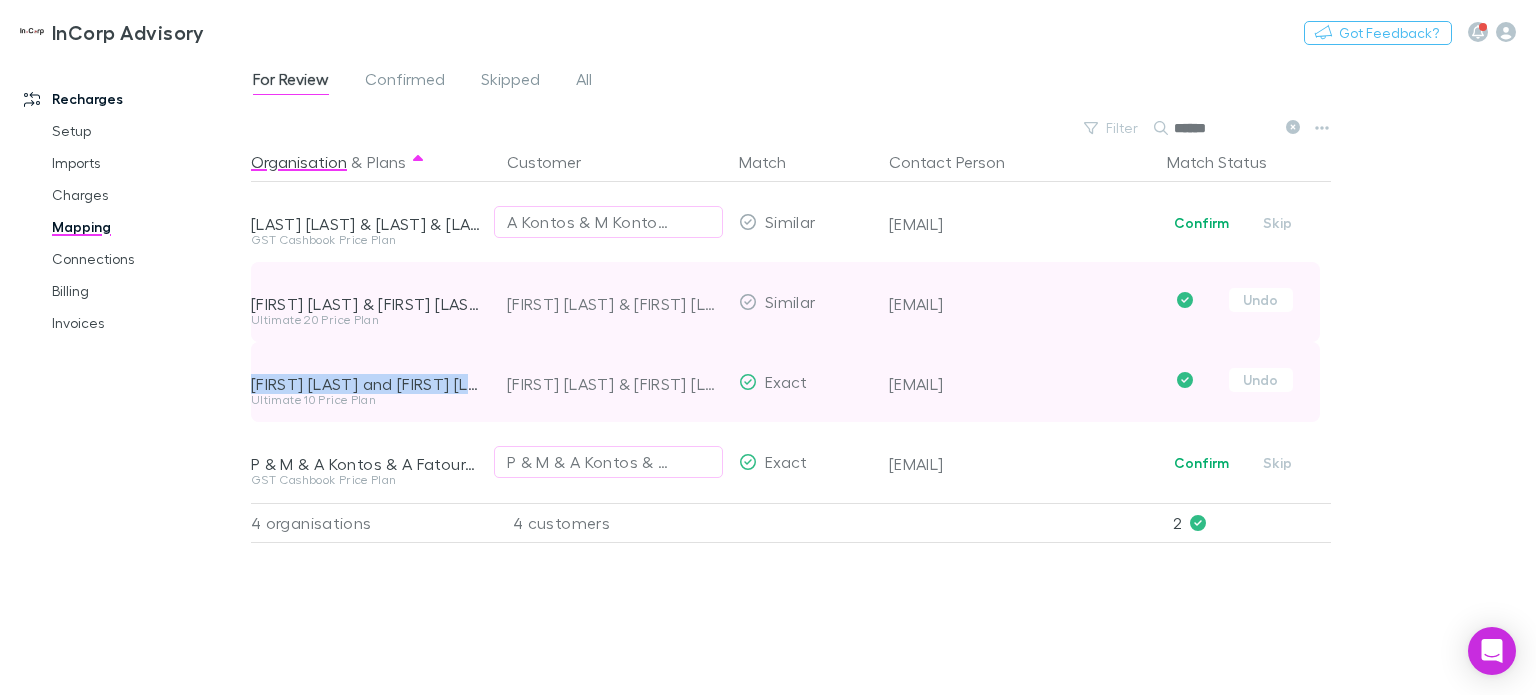 click on "[FIRST] [LAST] and [FIRST] [LAST]" at bounding box center (367, 384) 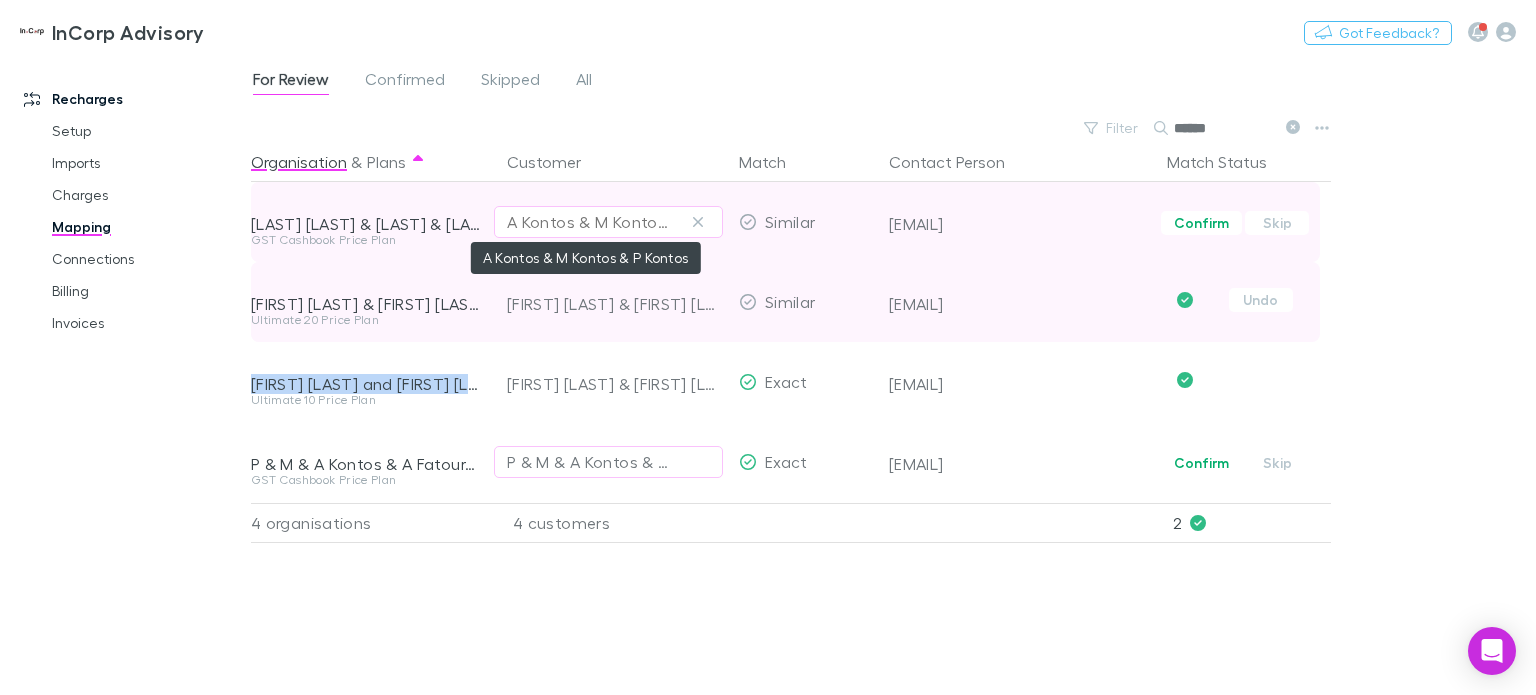 click on "A Kontos & M Kontos & P Kontos" at bounding box center [588, 222] 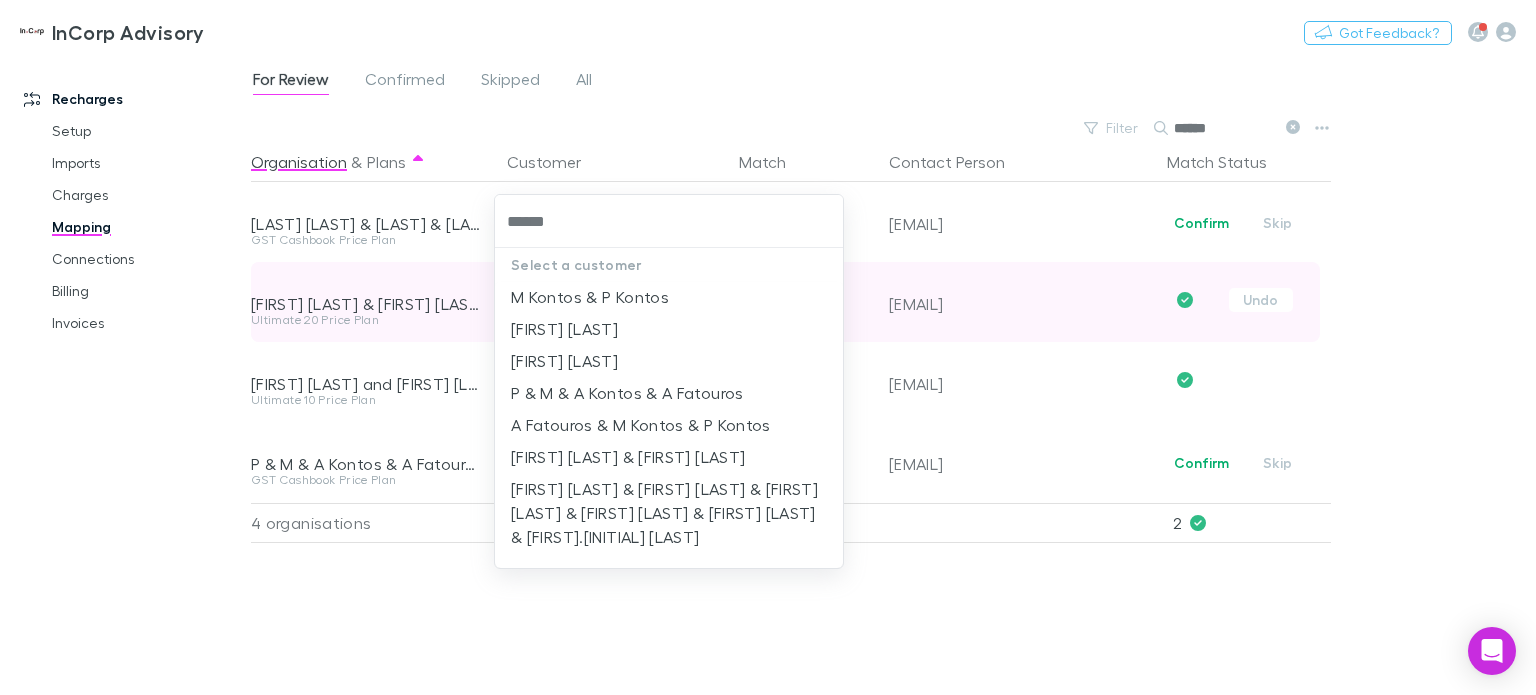 scroll, scrollTop: 0, scrollLeft: 0, axis: both 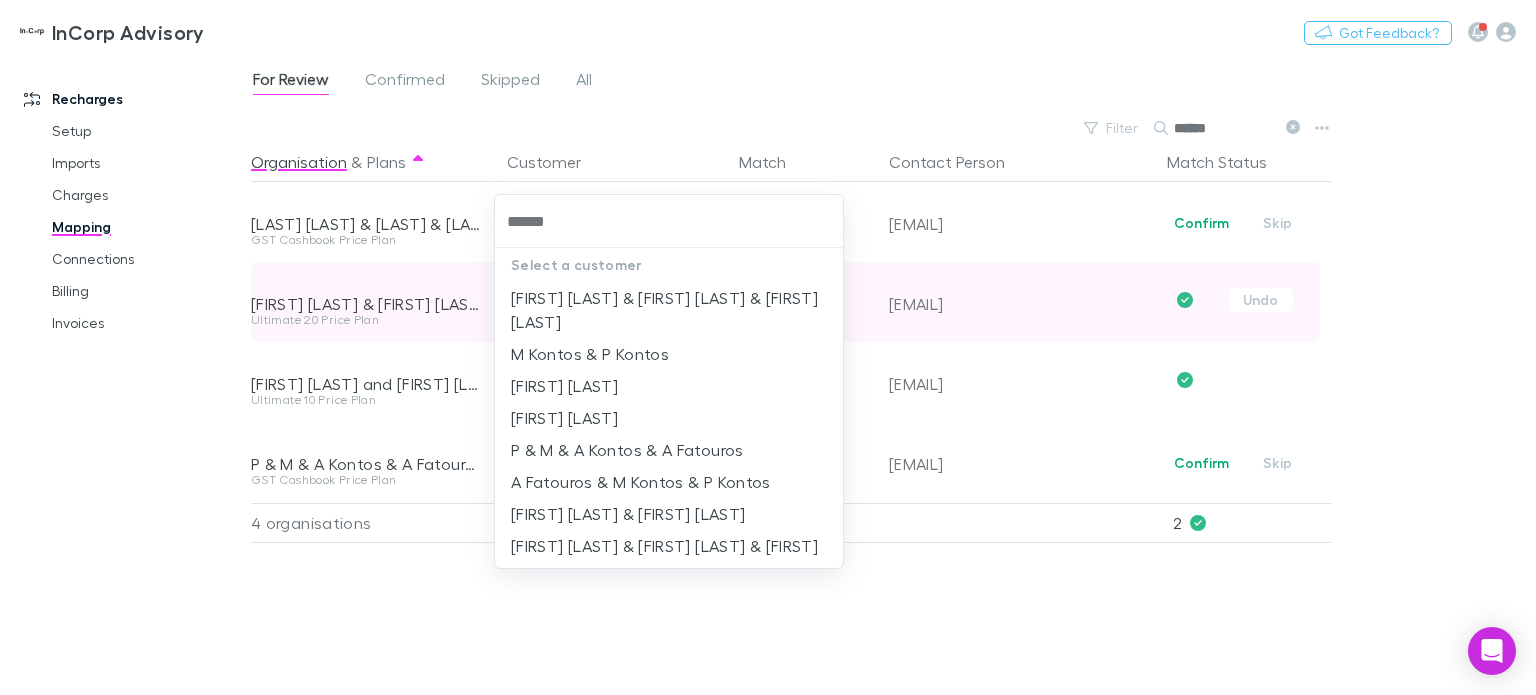 type on "******" 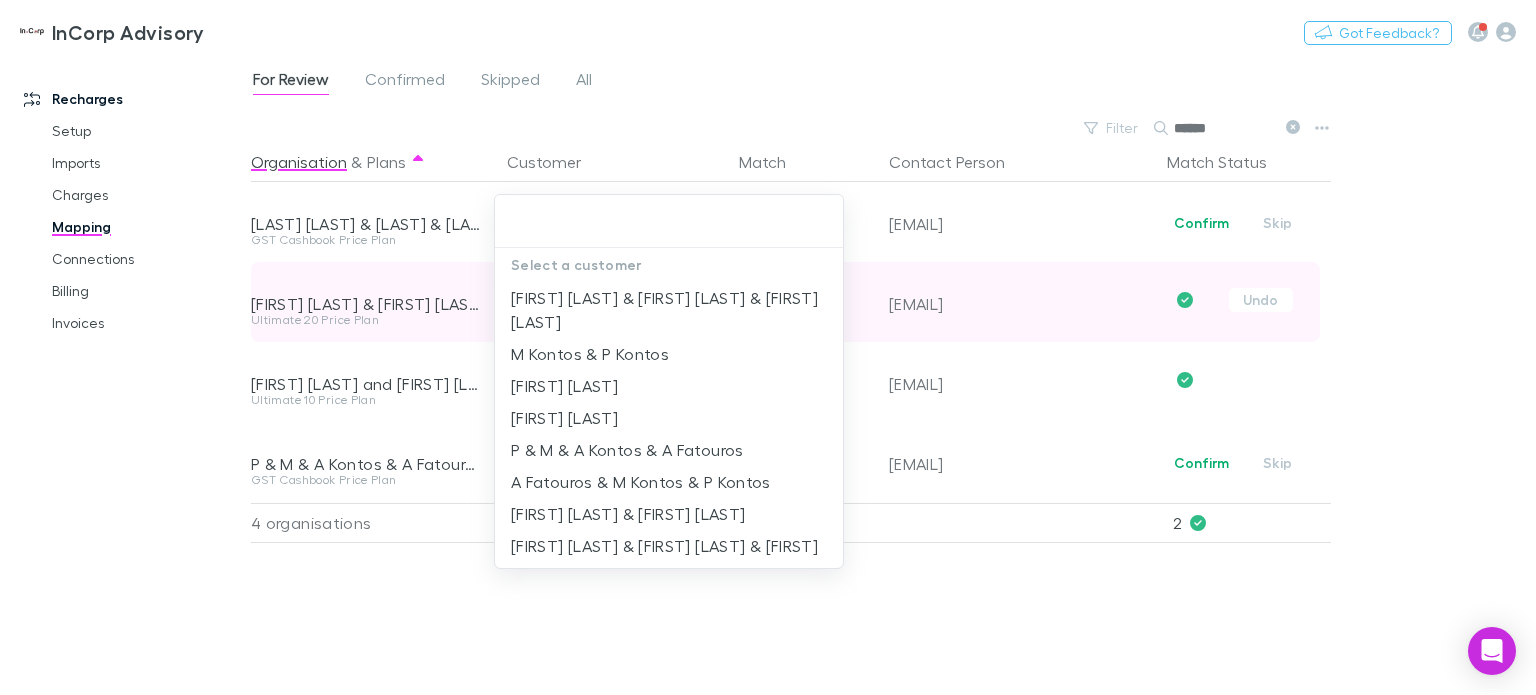 click at bounding box center [768, 347] 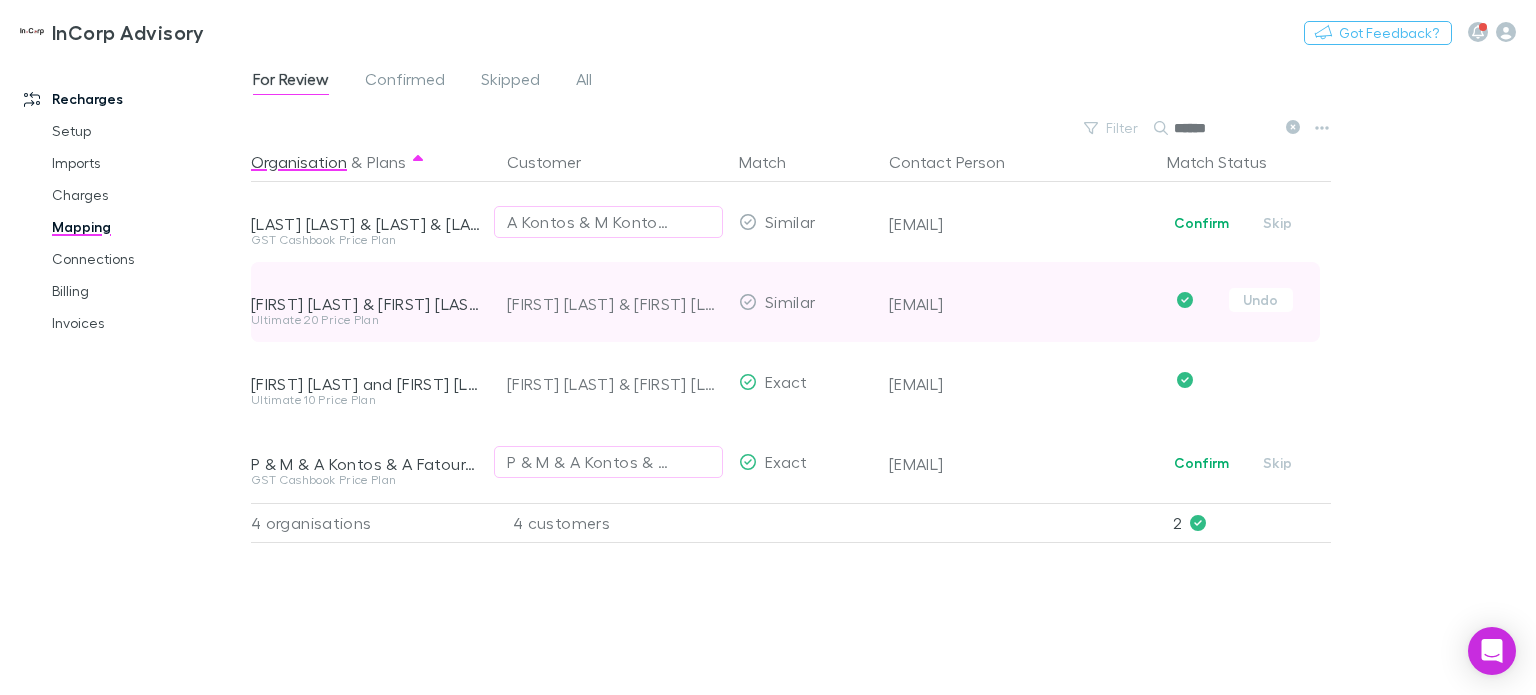 click on "[LAST] [LAST] & [LAST] & [LAST] & [LAST]" at bounding box center (367, 224) 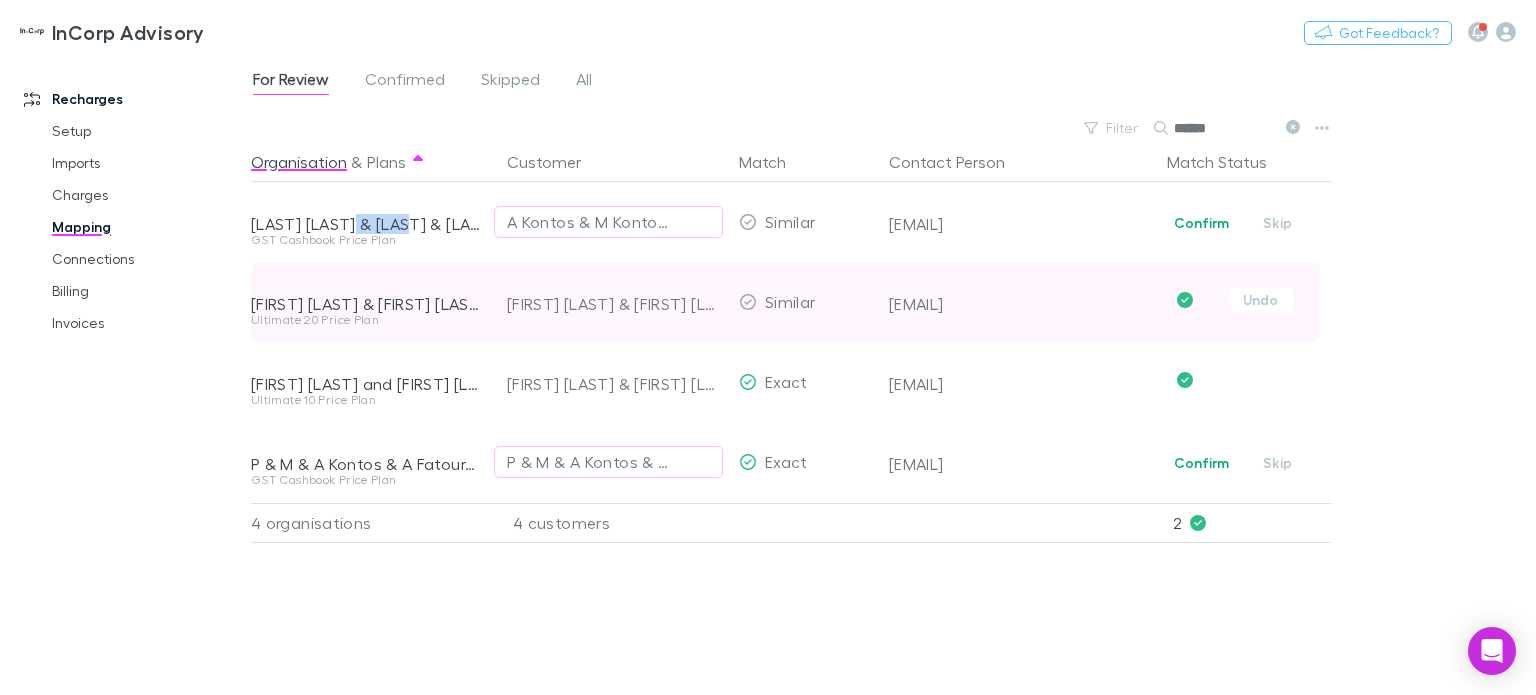 click on "[LAST] [LAST] & [LAST] & [LAST] & [LAST]" at bounding box center (367, 224) 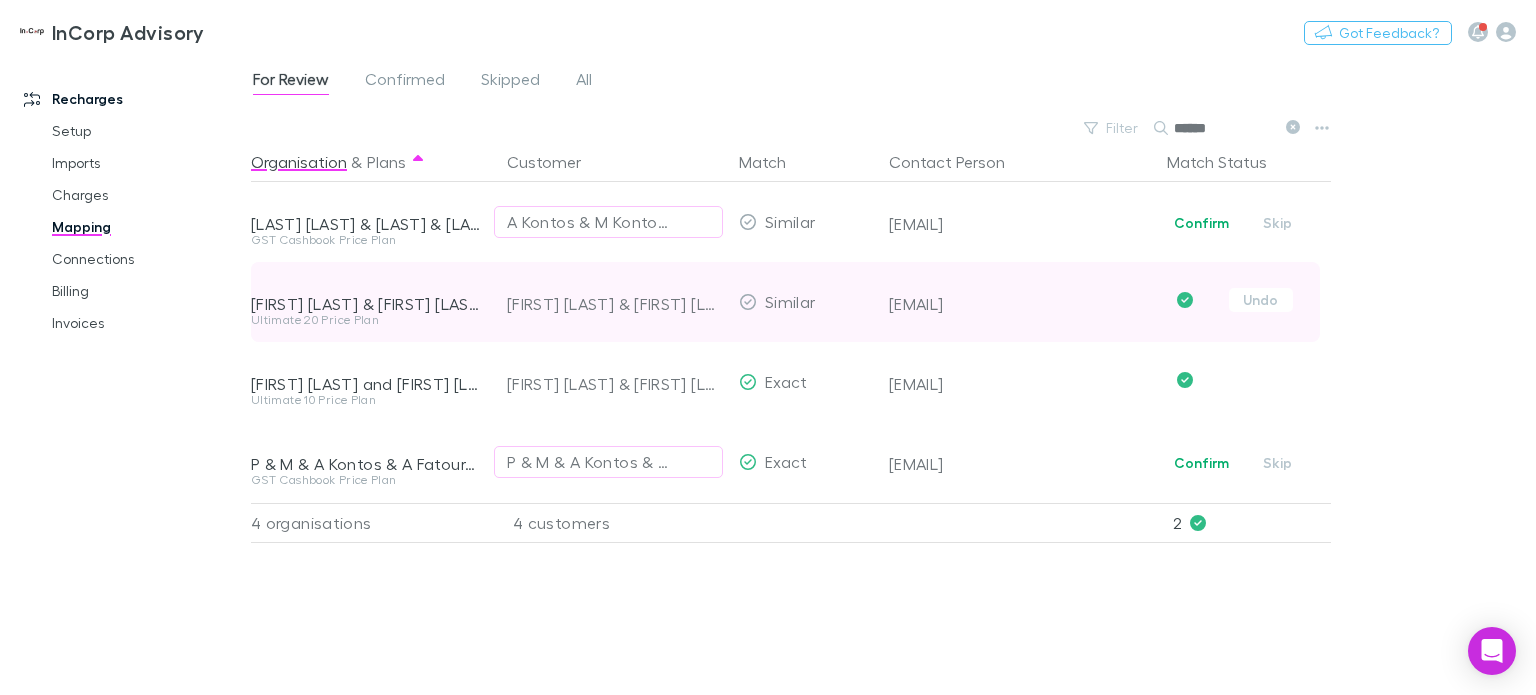 click on "For Review Confirmed Skipped All" at bounding box center [893, 85] 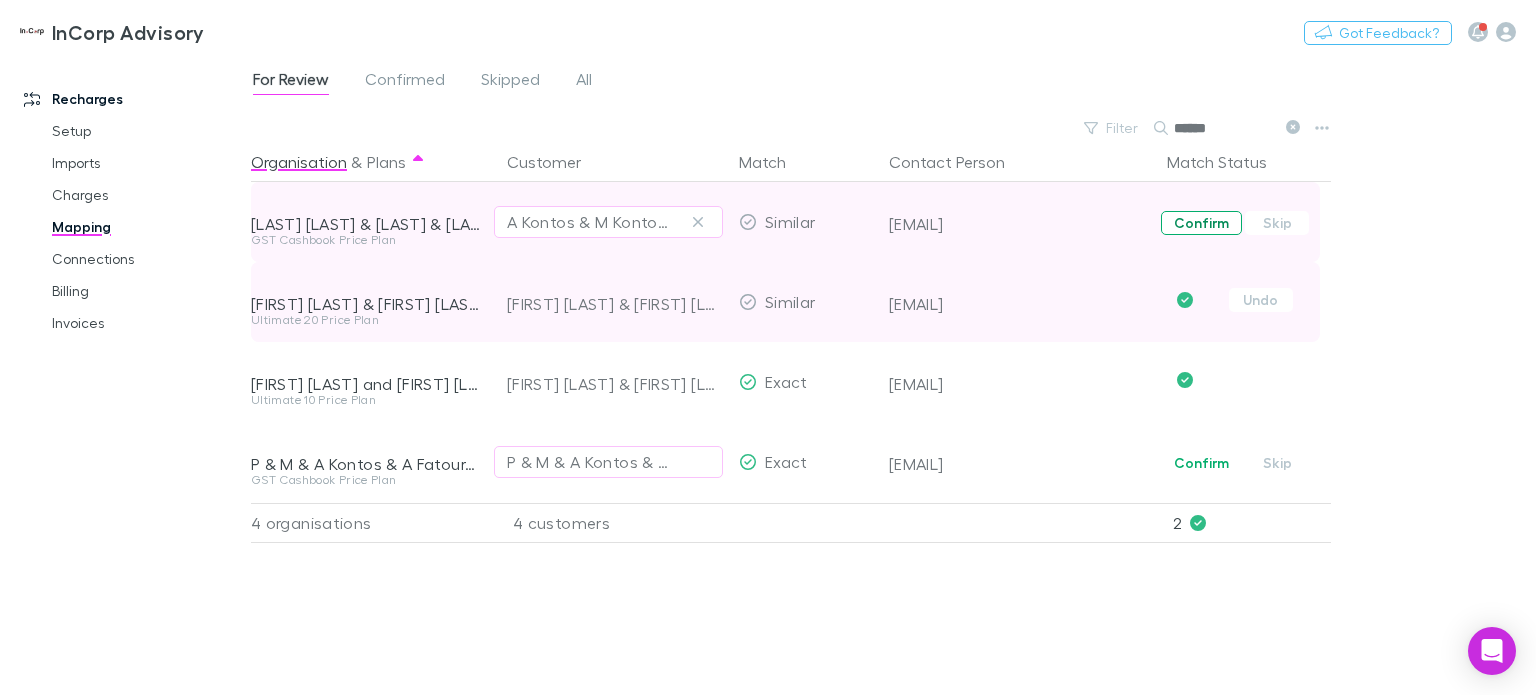 click on "Confirm" at bounding box center [1201, 223] 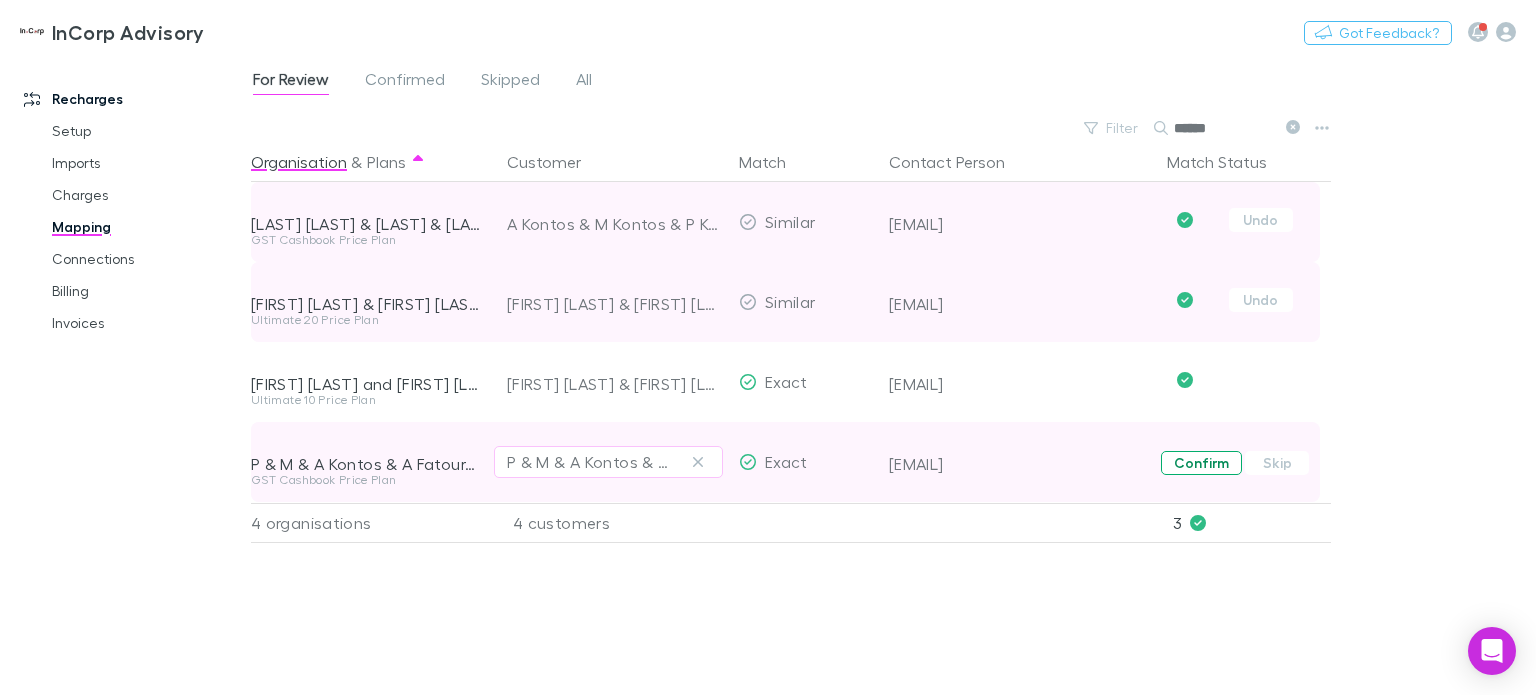 click on "Confirm" at bounding box center [1201, 463] 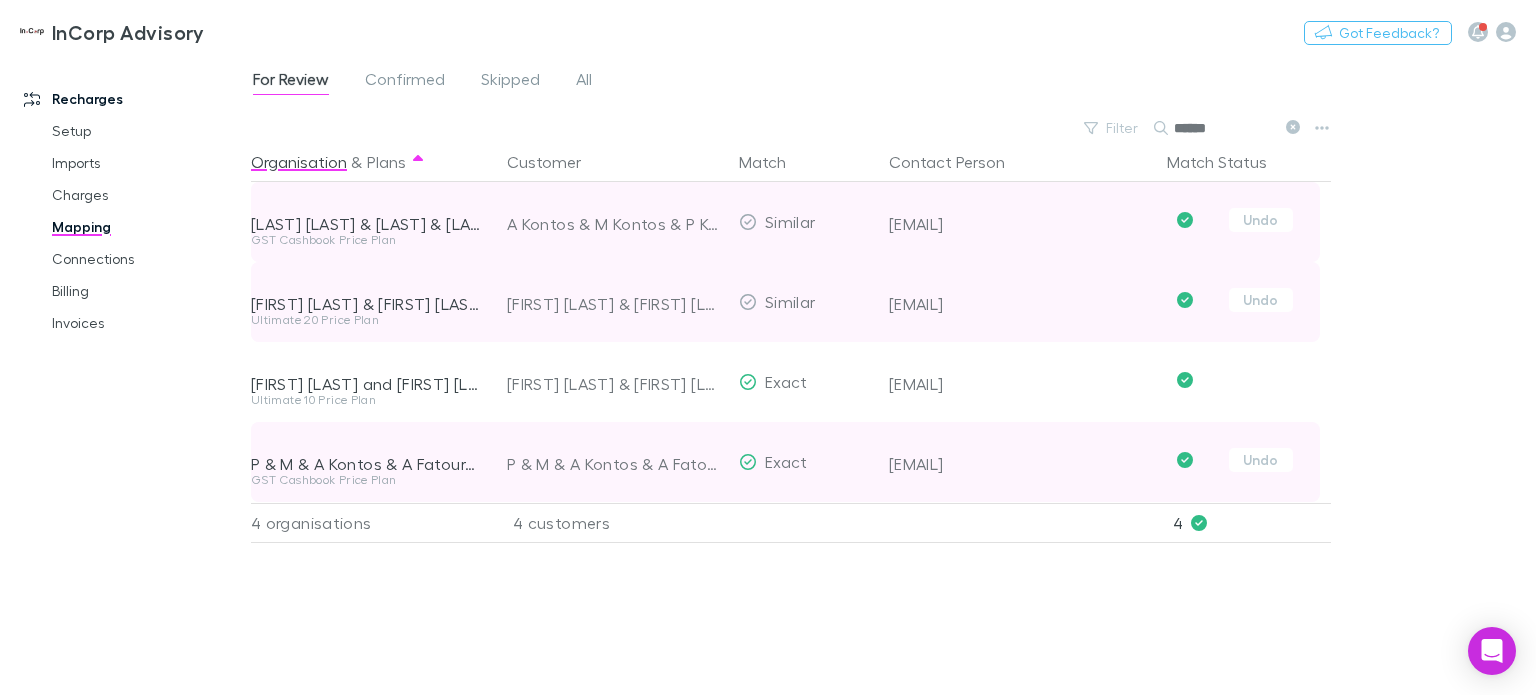 click 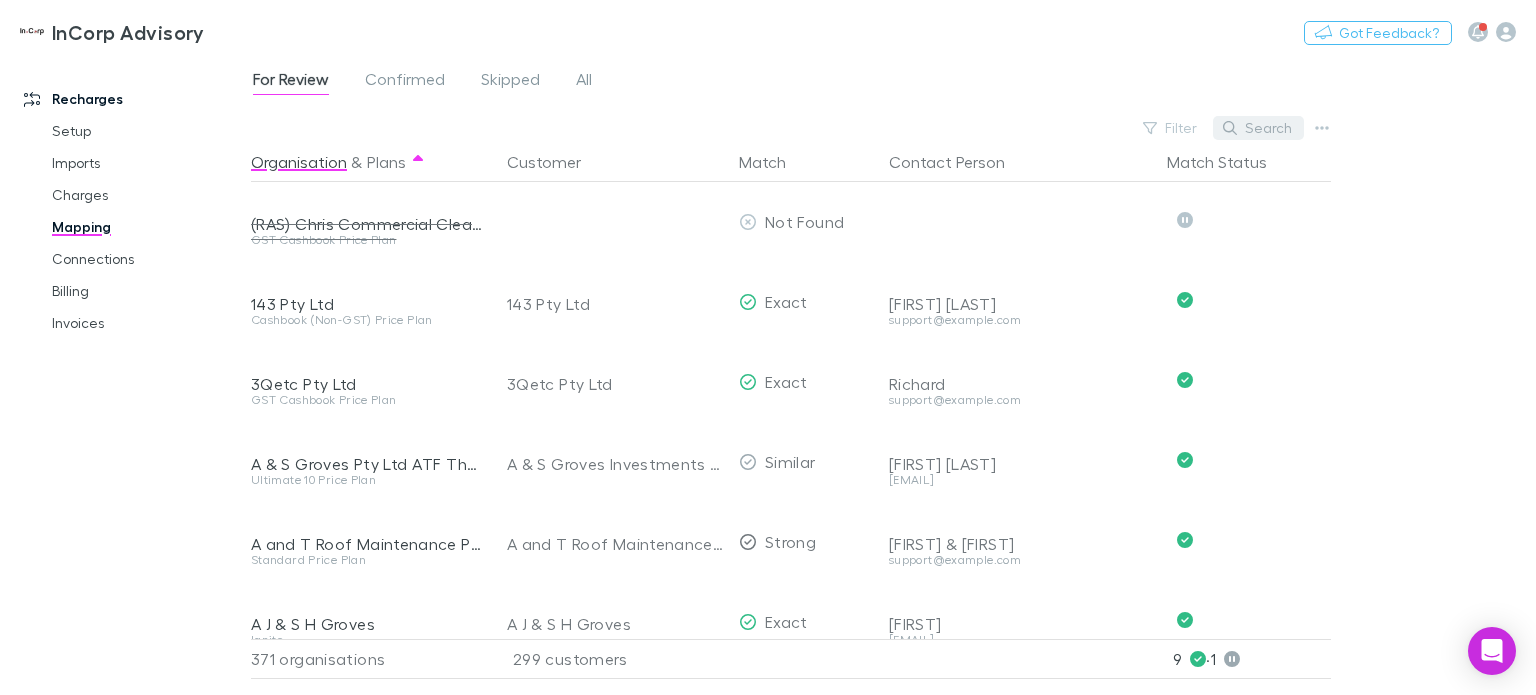 click 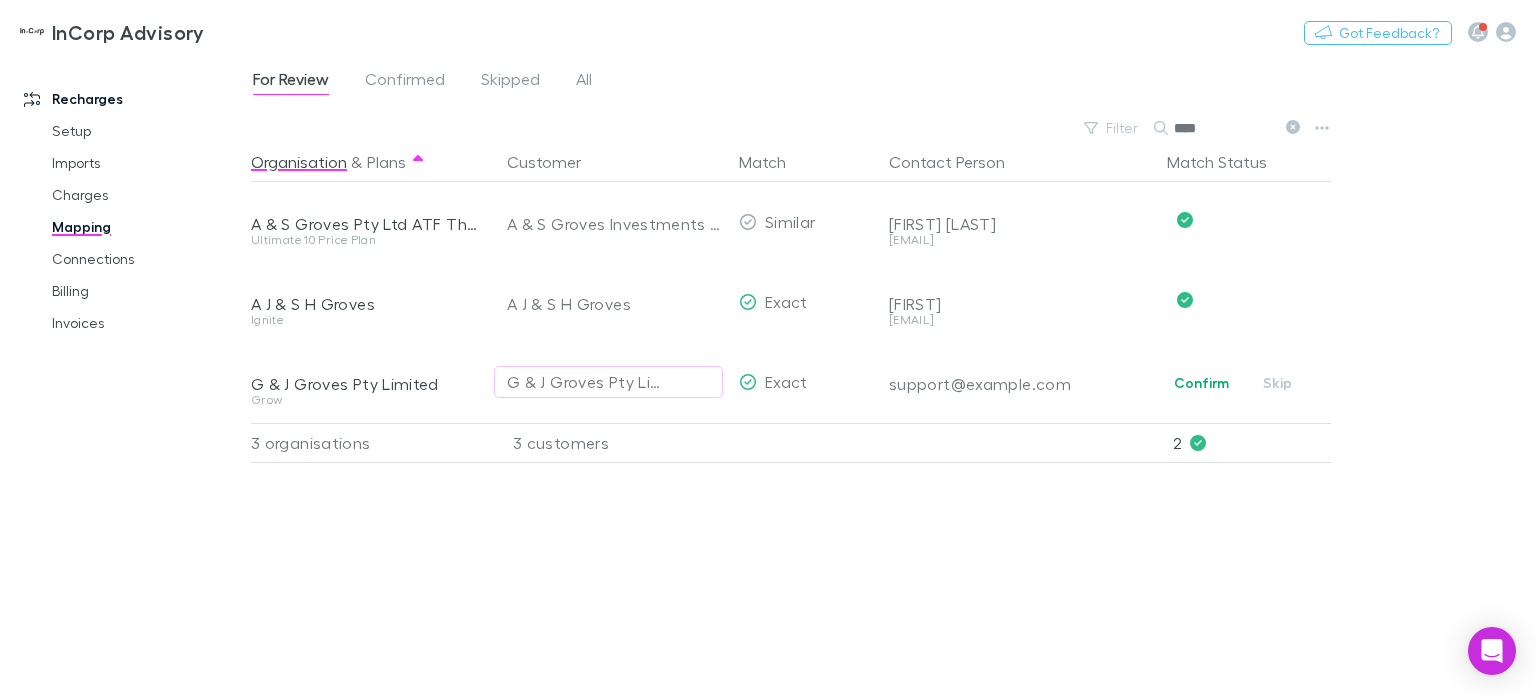 type on "****" 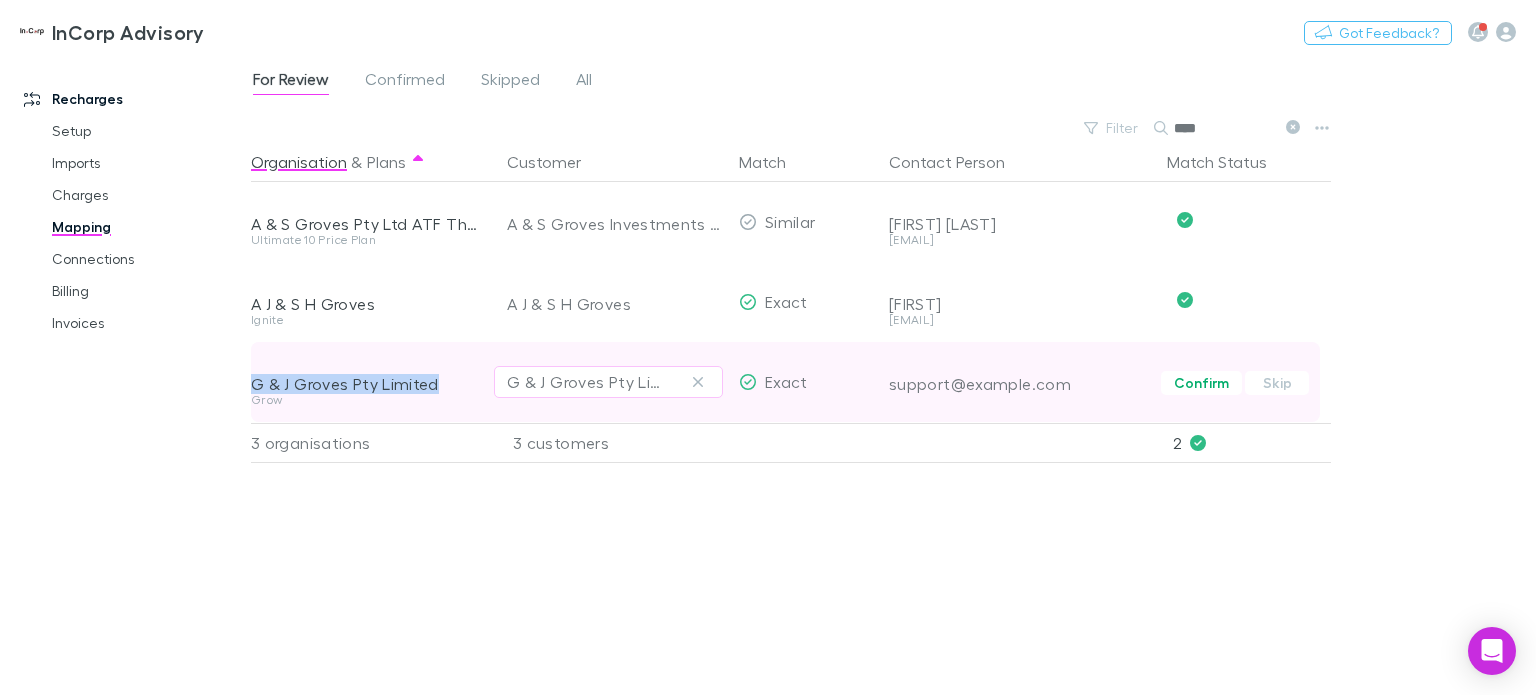 drag, startPoint x: 440, startPoint y: 387, endPoint x: 252, endPoint y: 382, distance: 188.06648 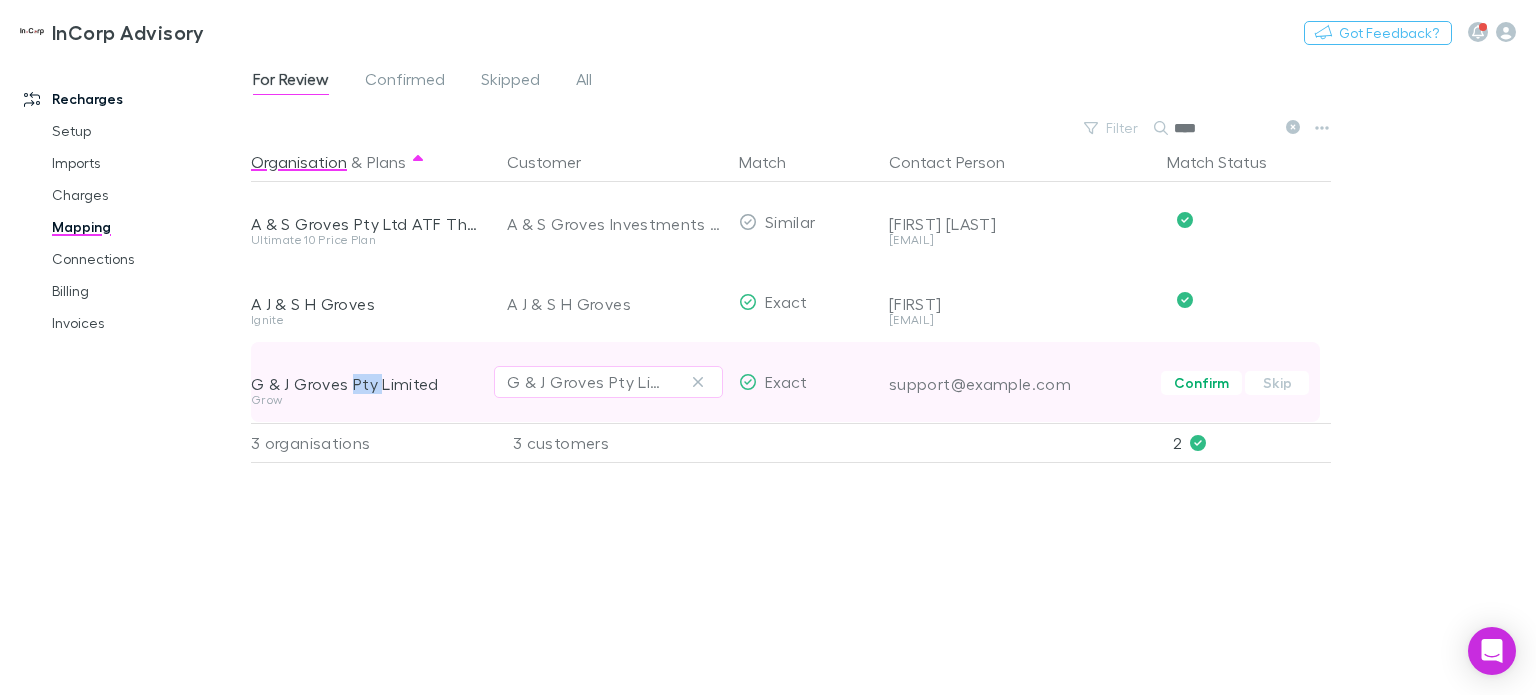 click on "G & J Groves Pty Limited" at bounding box center (367, 384) 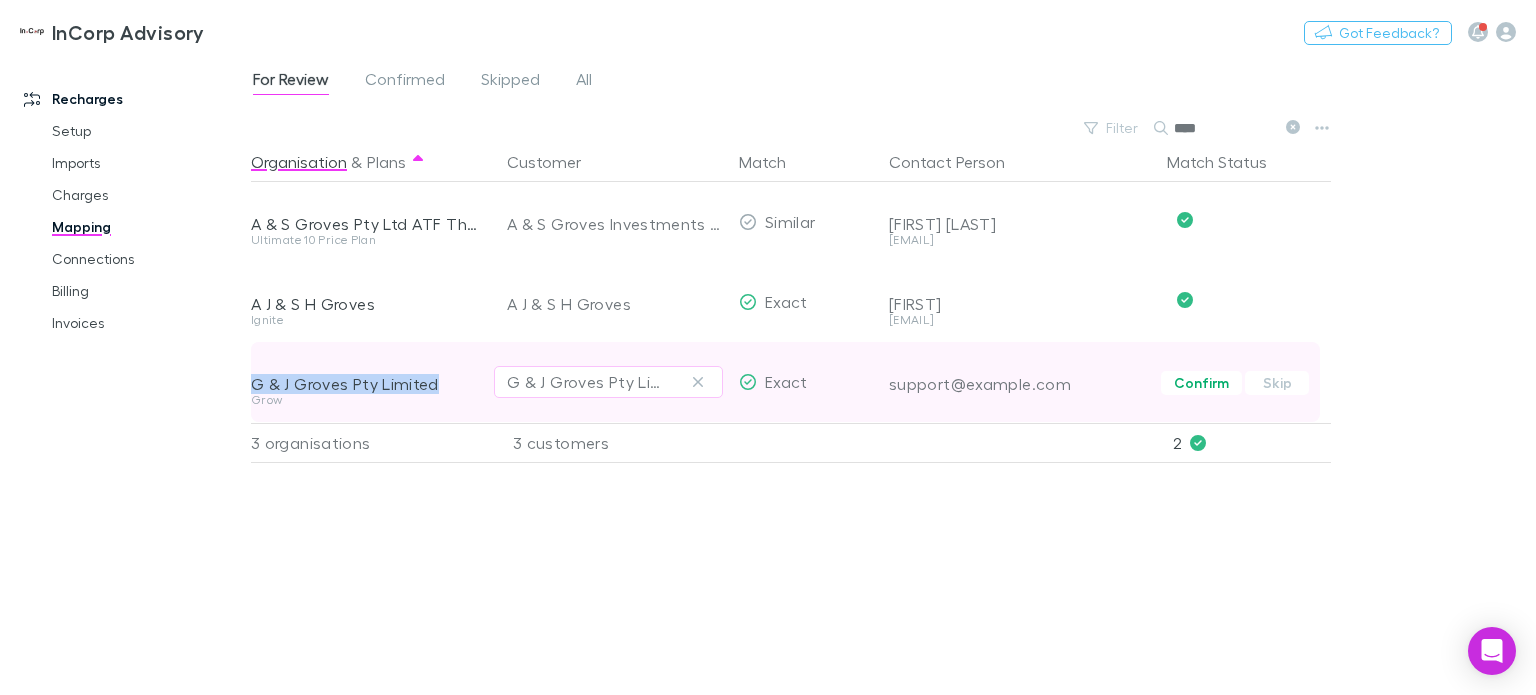 click on "G & J Groves Pty Limited" at bounding box center (367, 384) 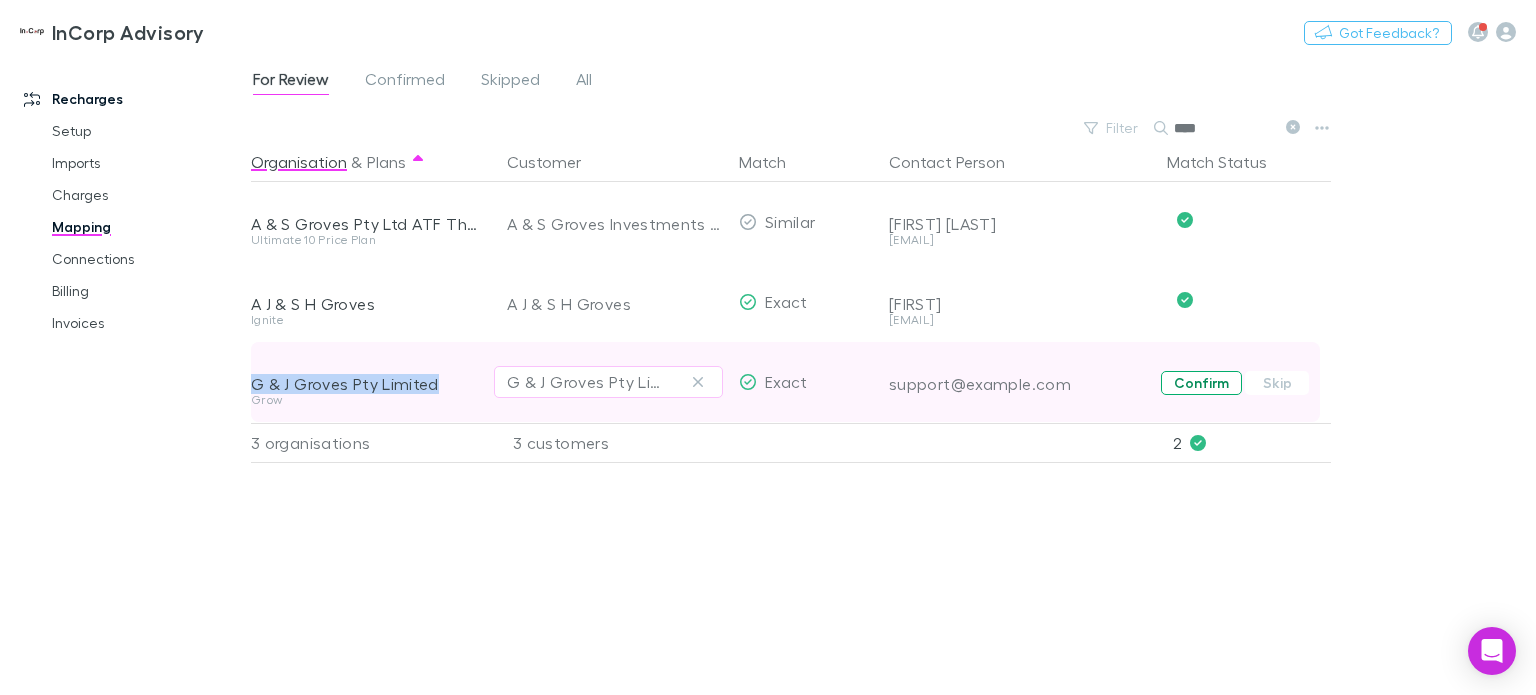 click on "Confirm" at bounding box center [1201, 383] 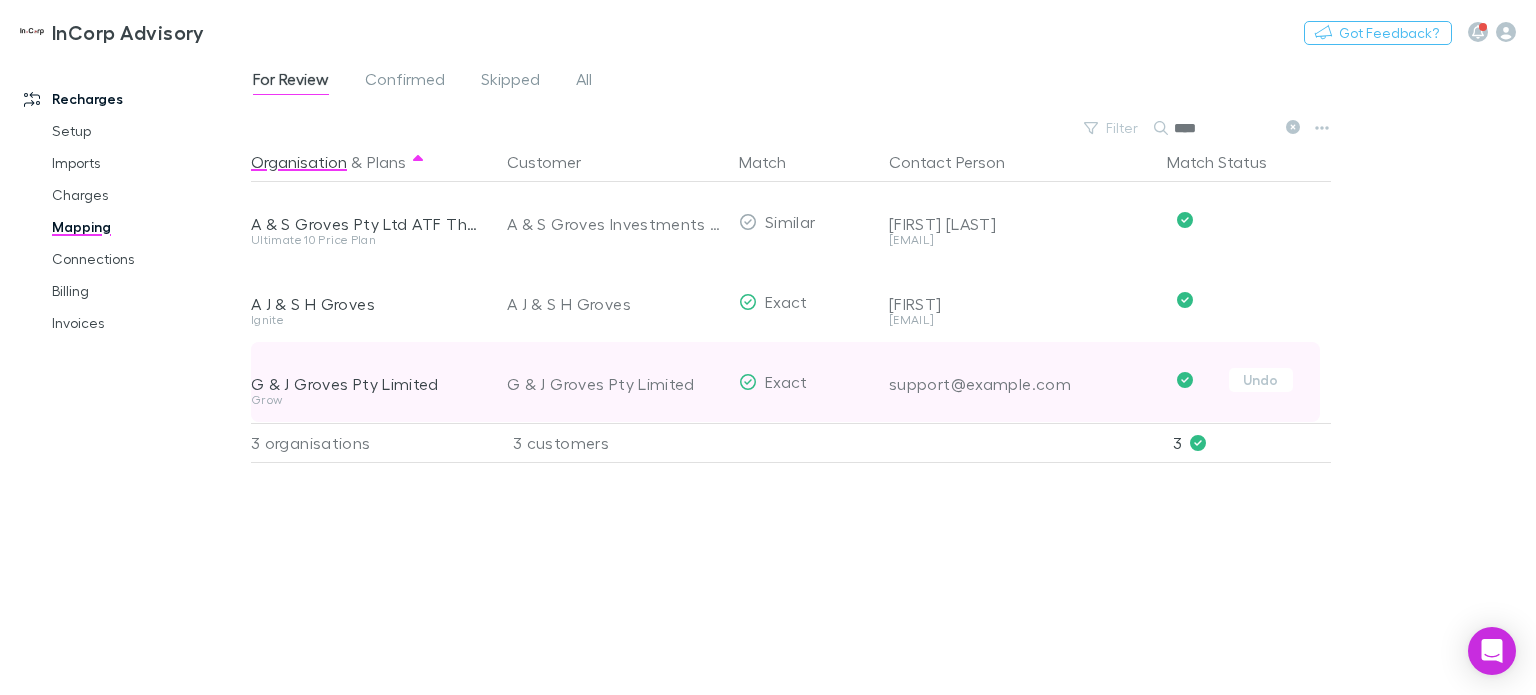 click 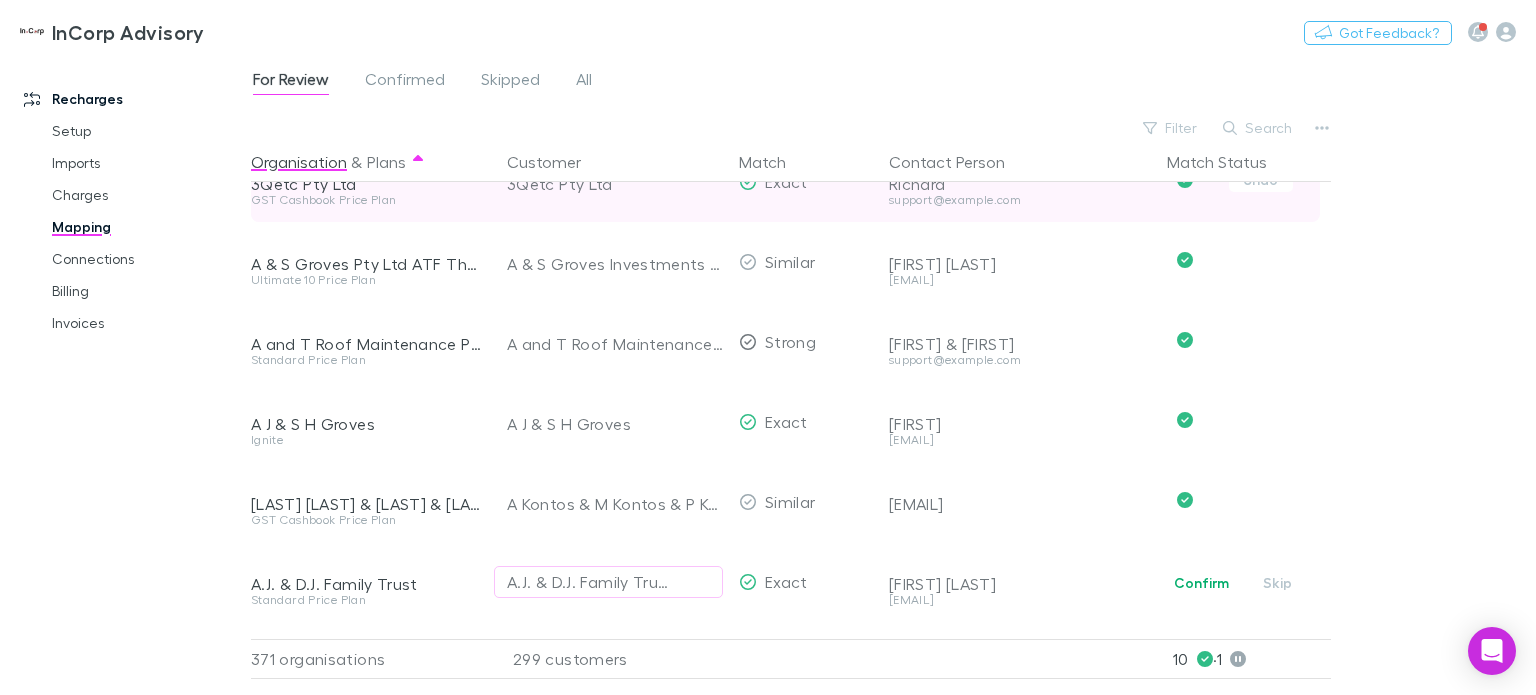 scroll, scrollTop: 400, scrollLeft: 0, axis: vertical 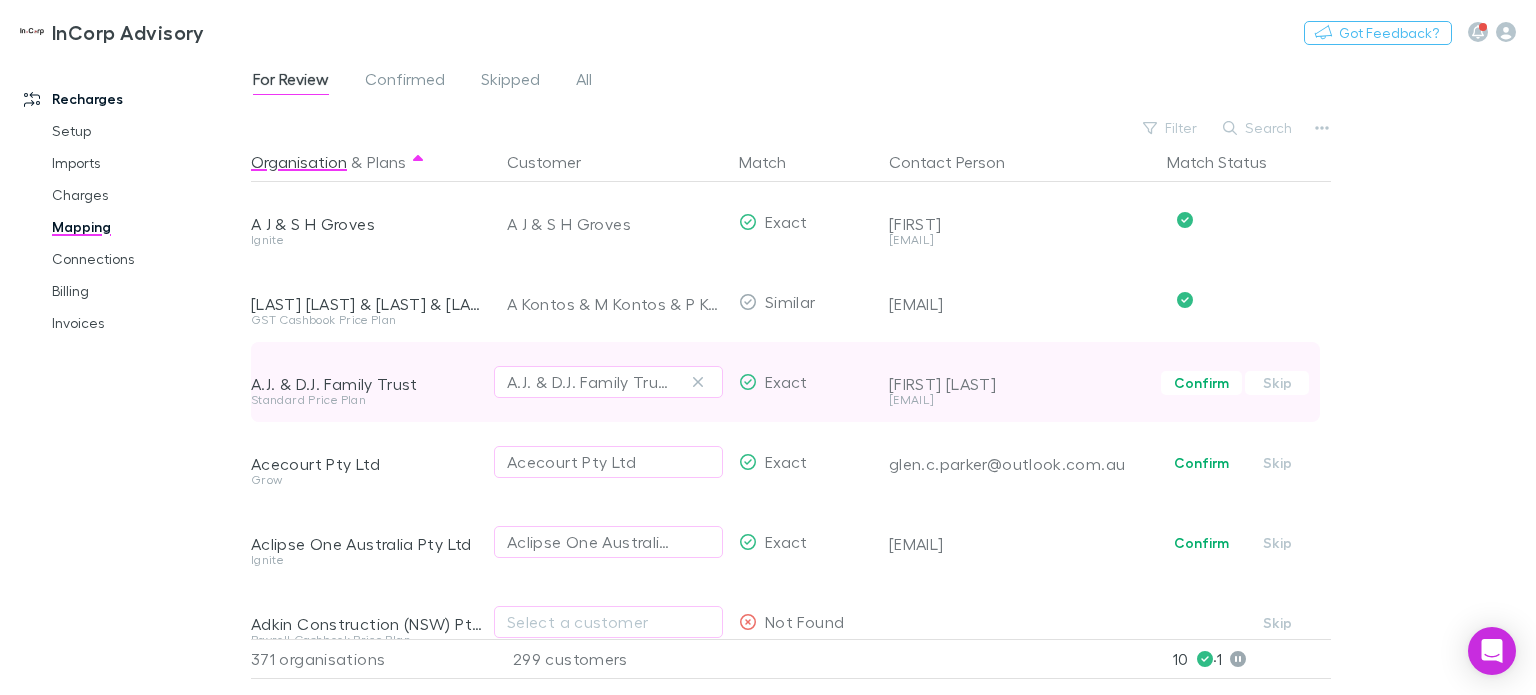 click on "A.J. & D.J. Family Trust" at bounding box center [367, 384] 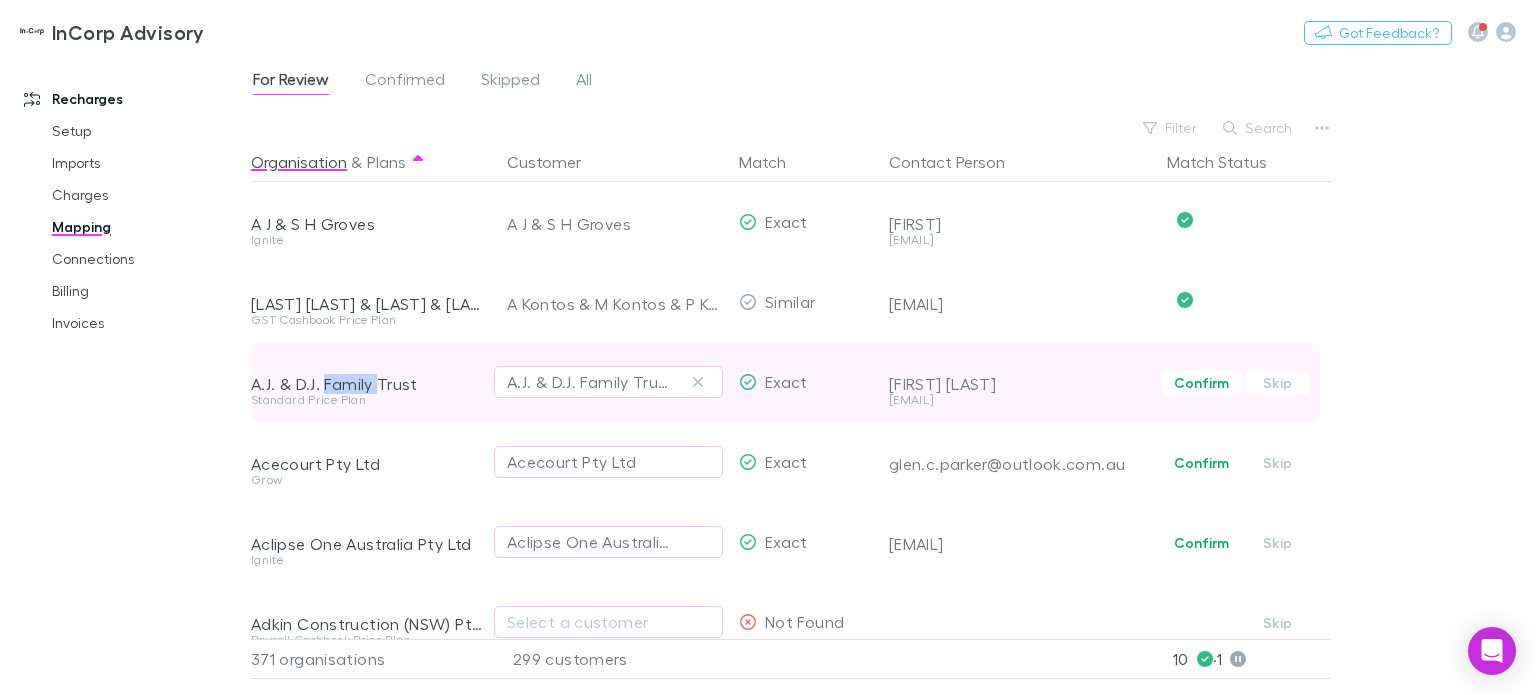 click on "A.J. & D.J. Family Trust" at bounding box center (367, 384) 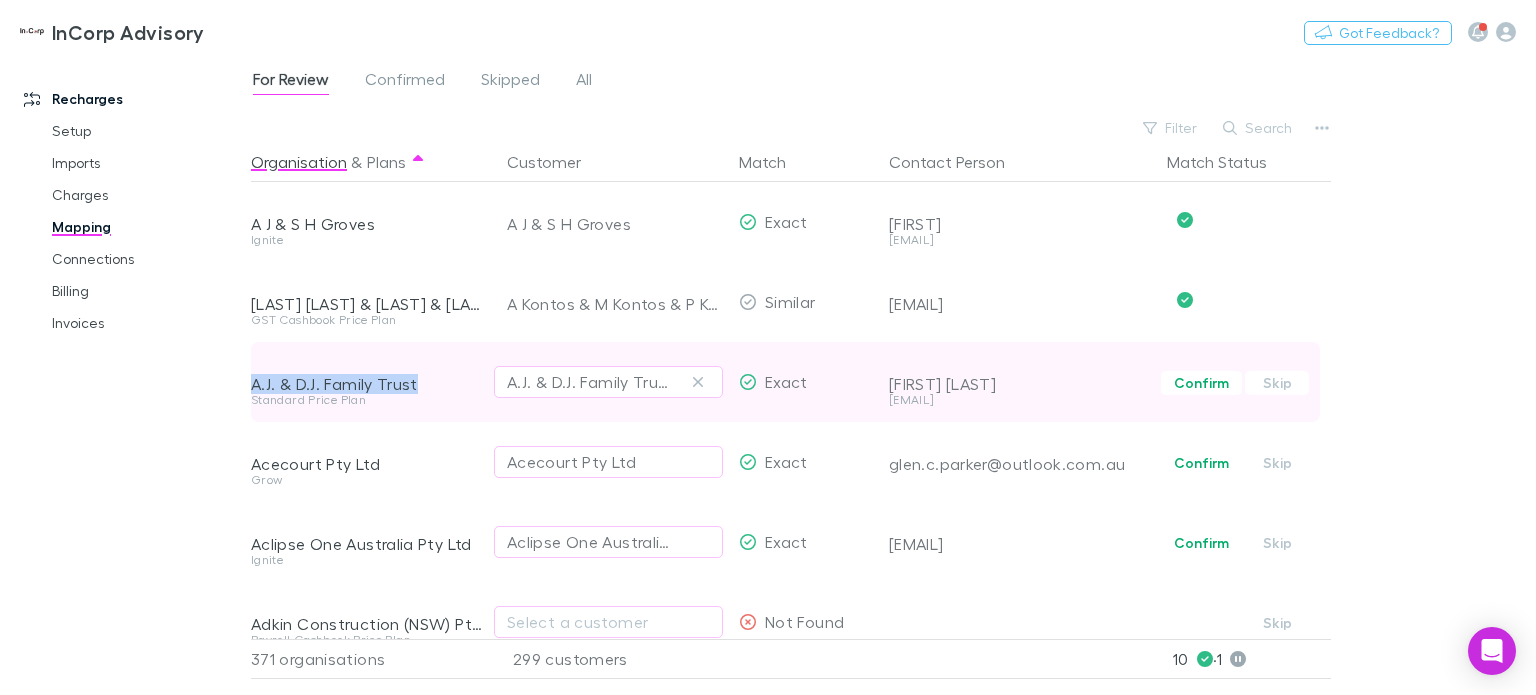 click on "A.J. & D.J. Family Trust" at bounding box center [367, 384] 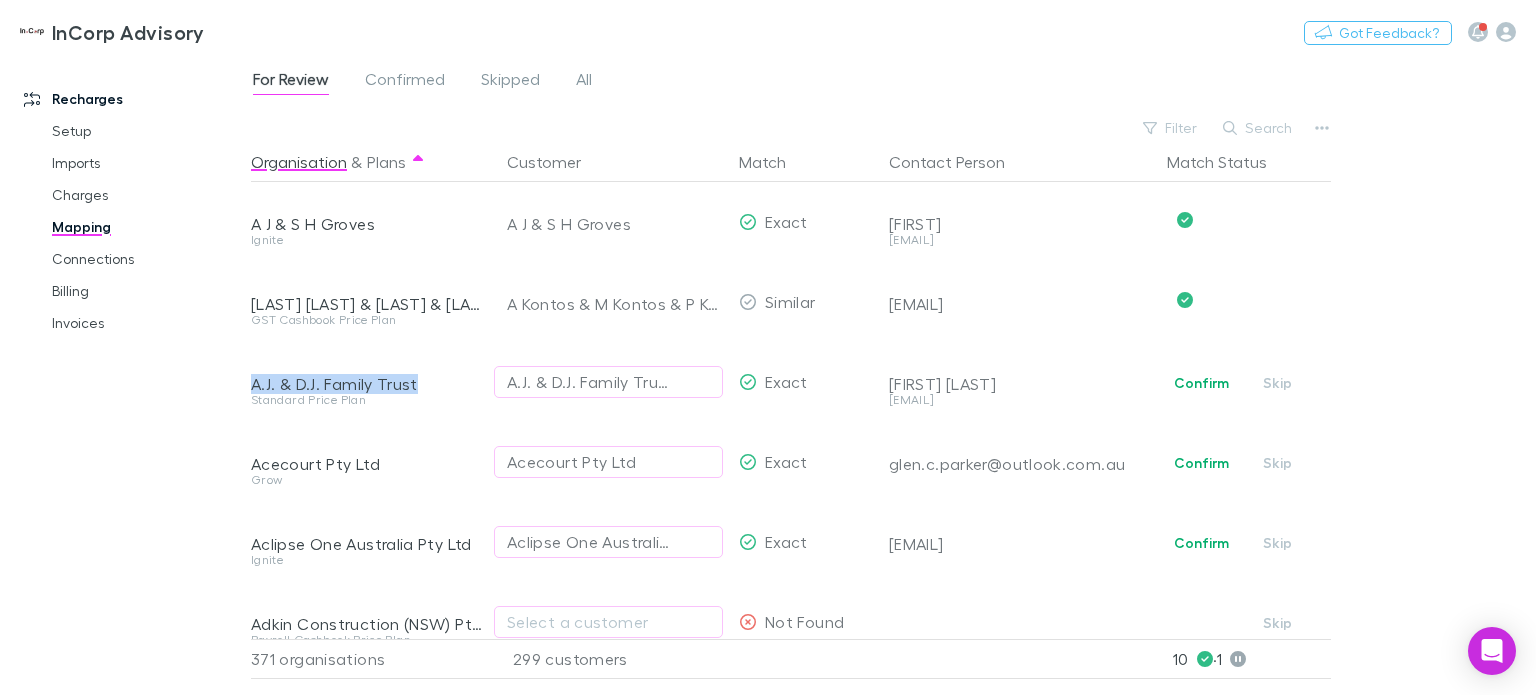 copy on "A.J. & D.J. Family Trust" 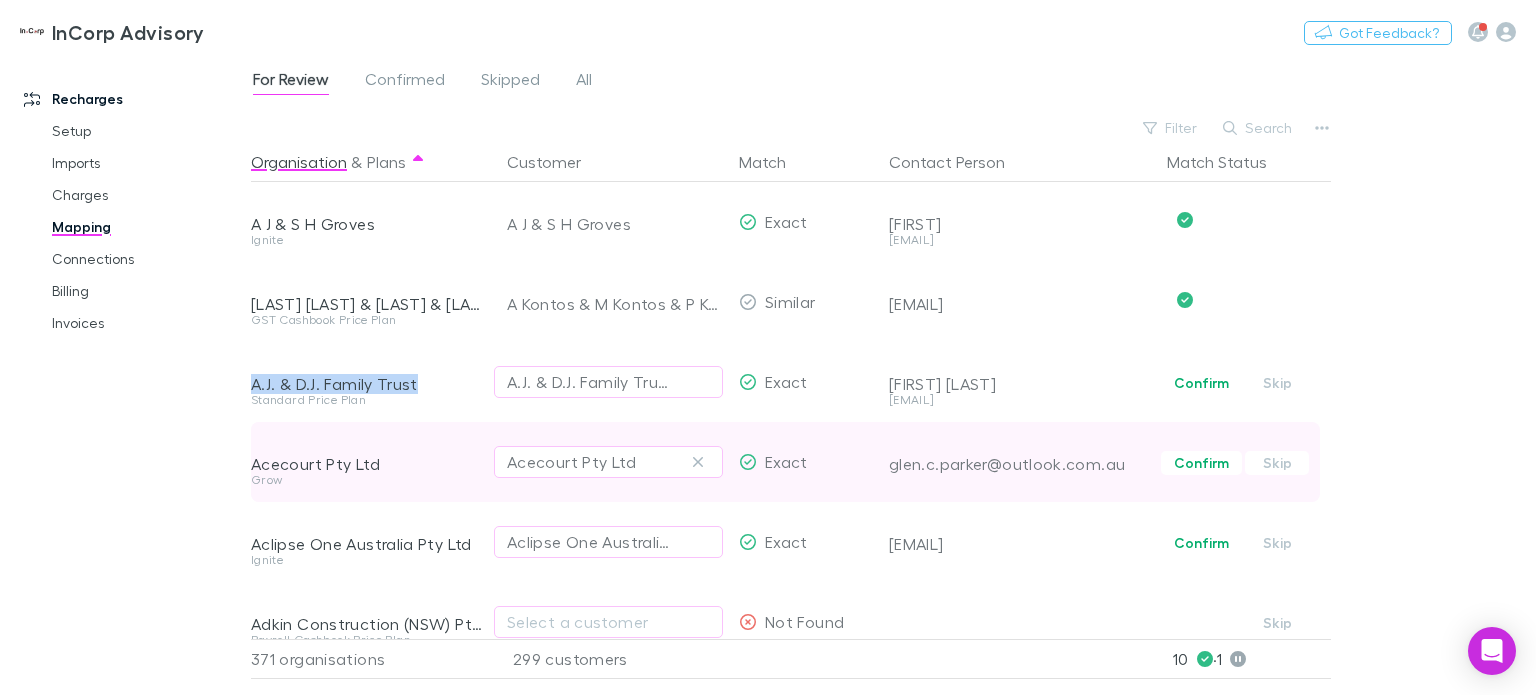 drag, startPoint x: 1200, startPoint y: 387, endPoint x: 463, endPoint y: 488, distance: 743.8884 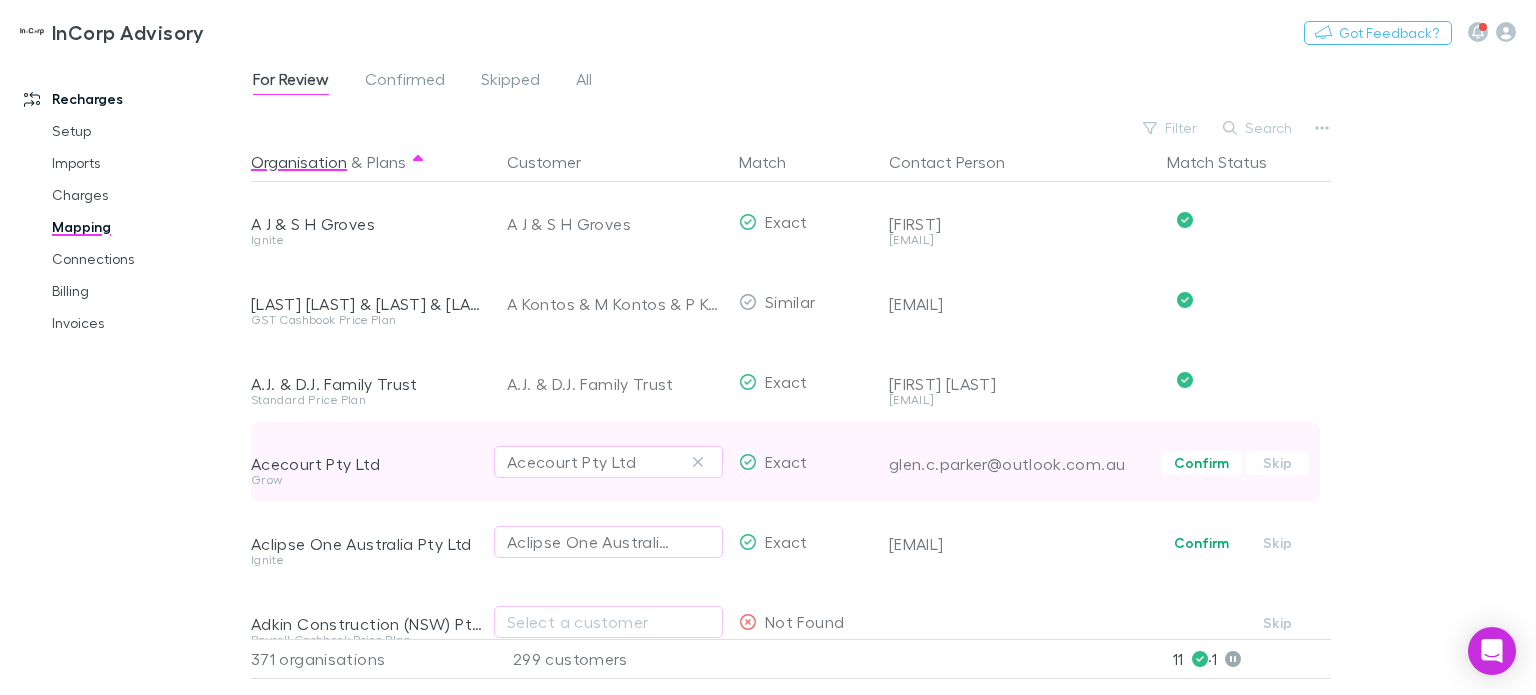 click on "Acecourt Pty Ltd" at bounding box center (367, 464) 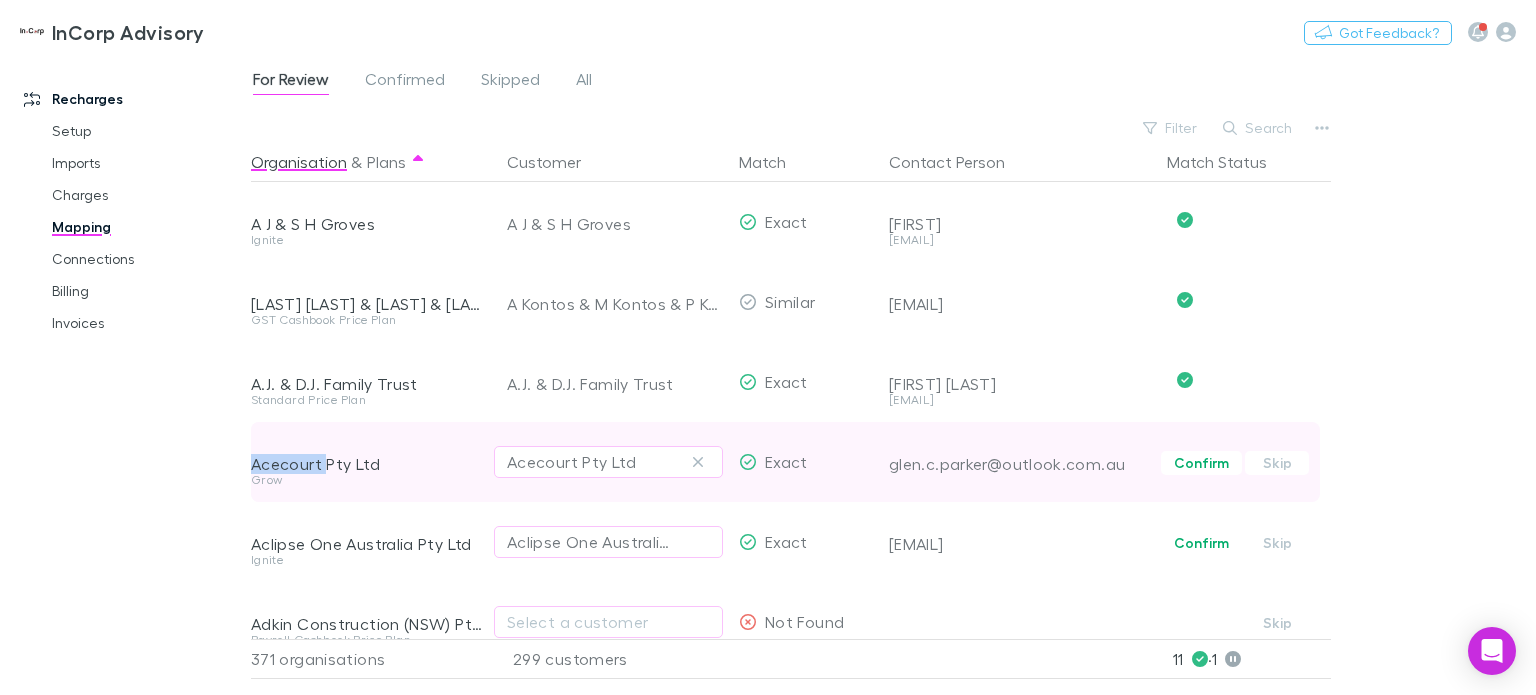 click on "Acecourt Pty Ltd" at bounding box center [367, 464] 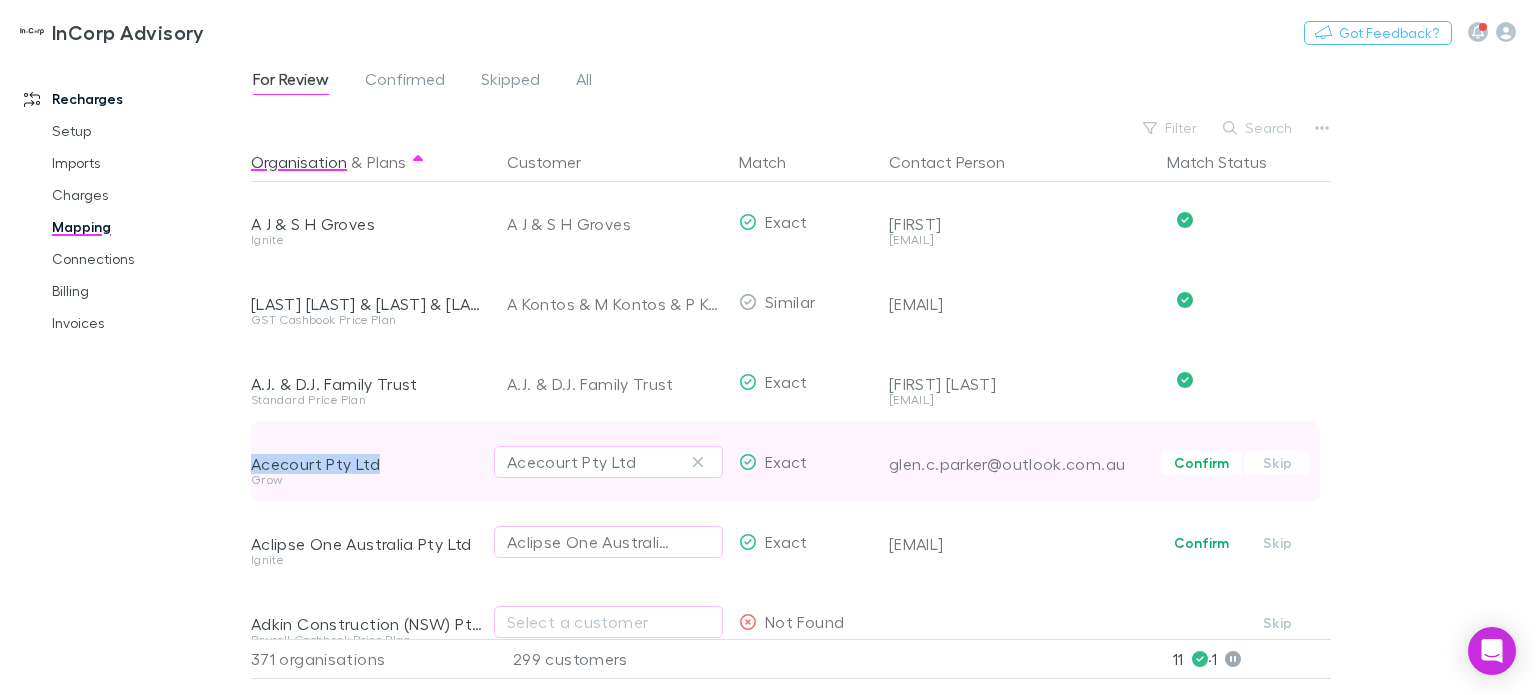 click on "Acecourt Pty Ltd" at bounding box center [367, 464] 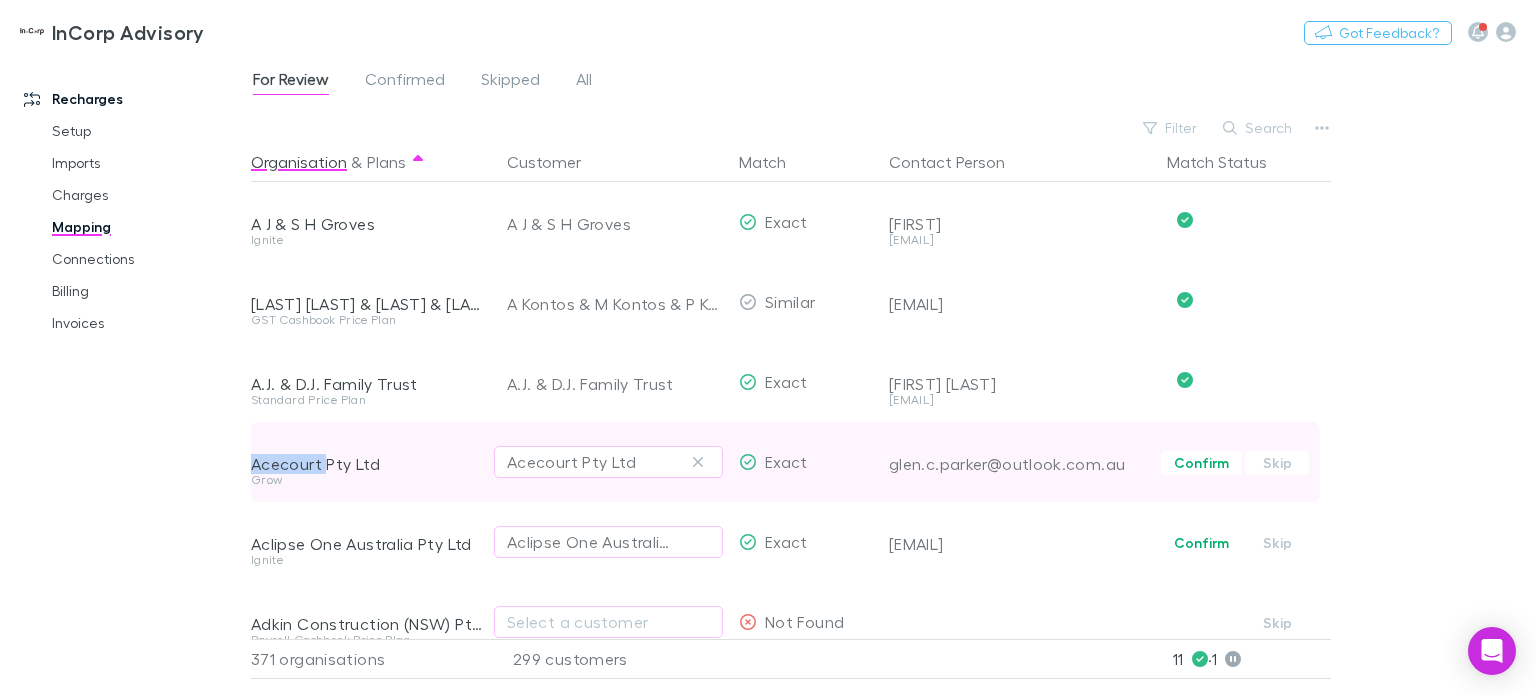 click on "Acecourt Pty Ltd" at bounding box center [367, 464] 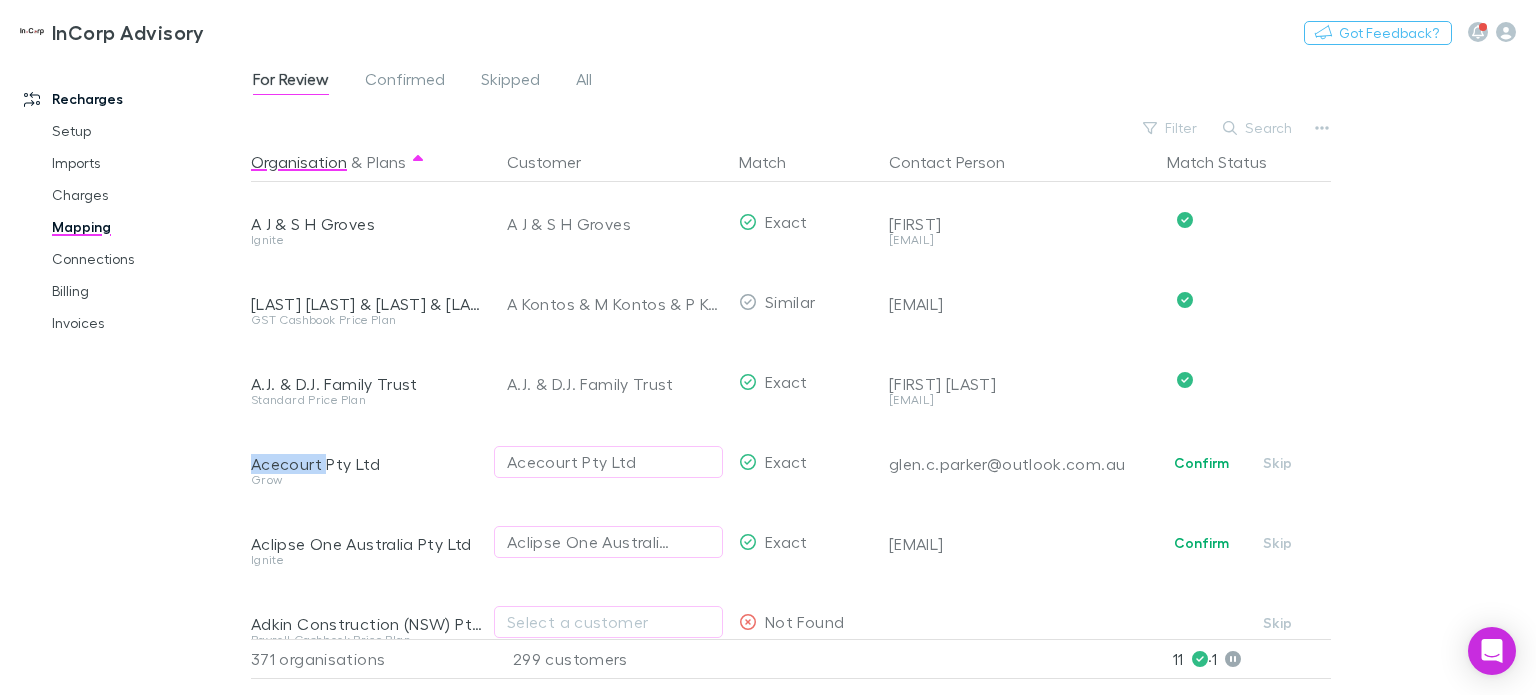 drag, startPoint x: 1209, startPoint y: 464, endPoint x: 18, endPoint y: 617, distance: 1200.7872 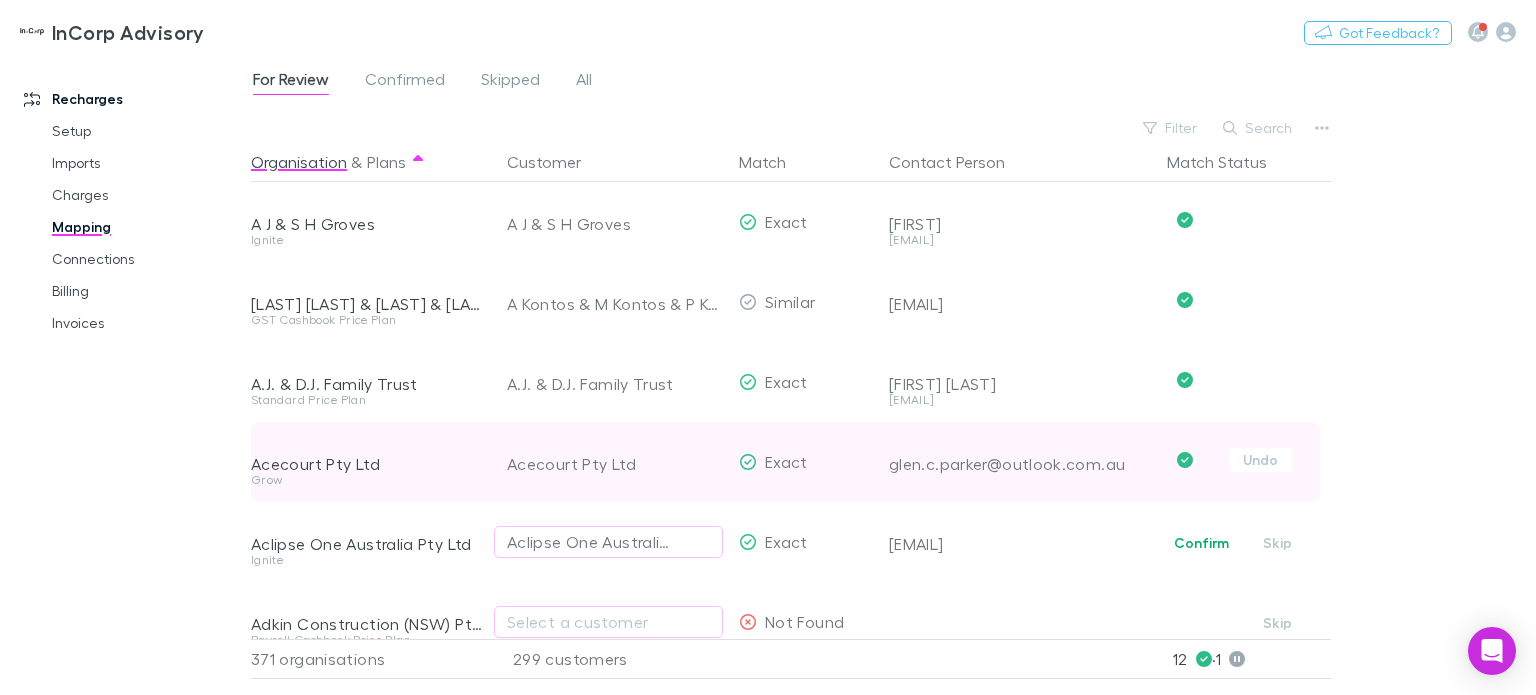 click on "Grow" at bounding box center [367, 480] 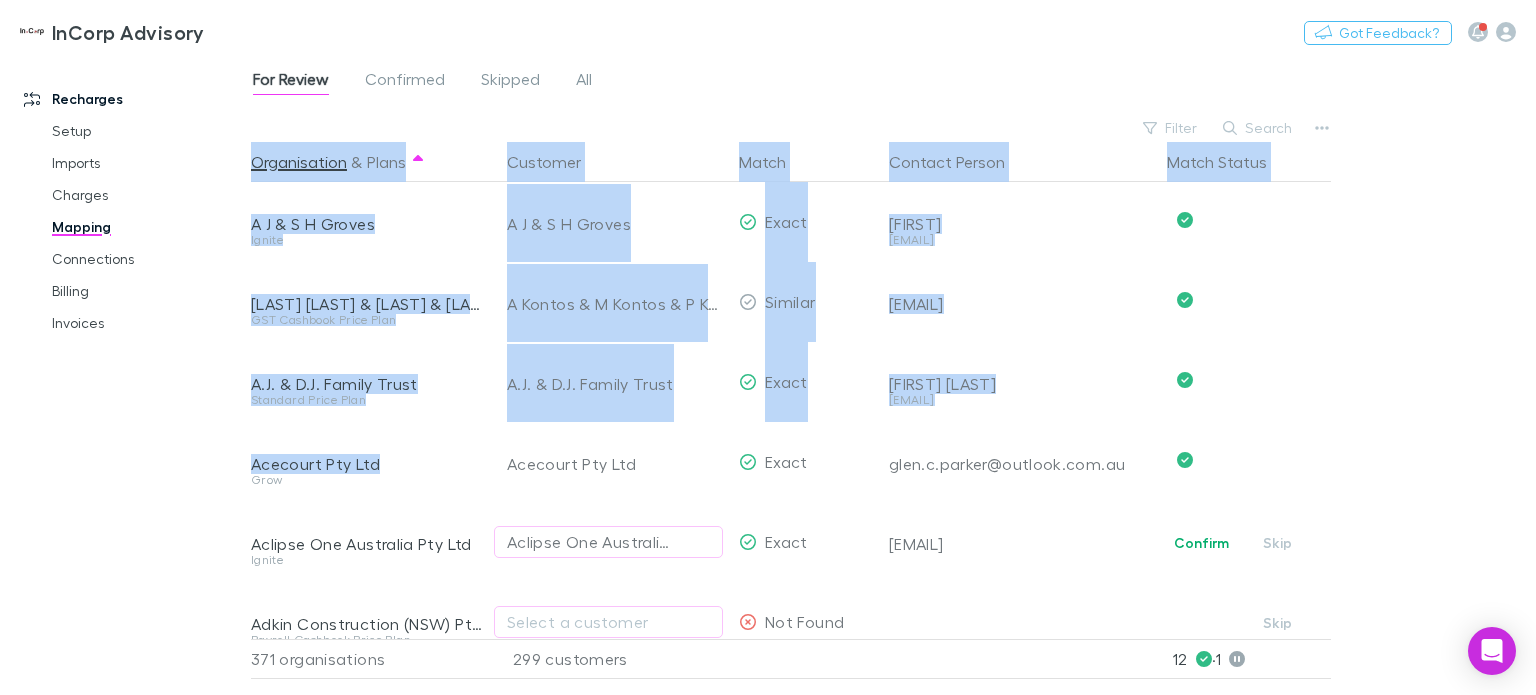 drag, startPoint x: 386, startPoint y: 463, endPoint x: 246, endPoint y: 464, distance: 140.00357 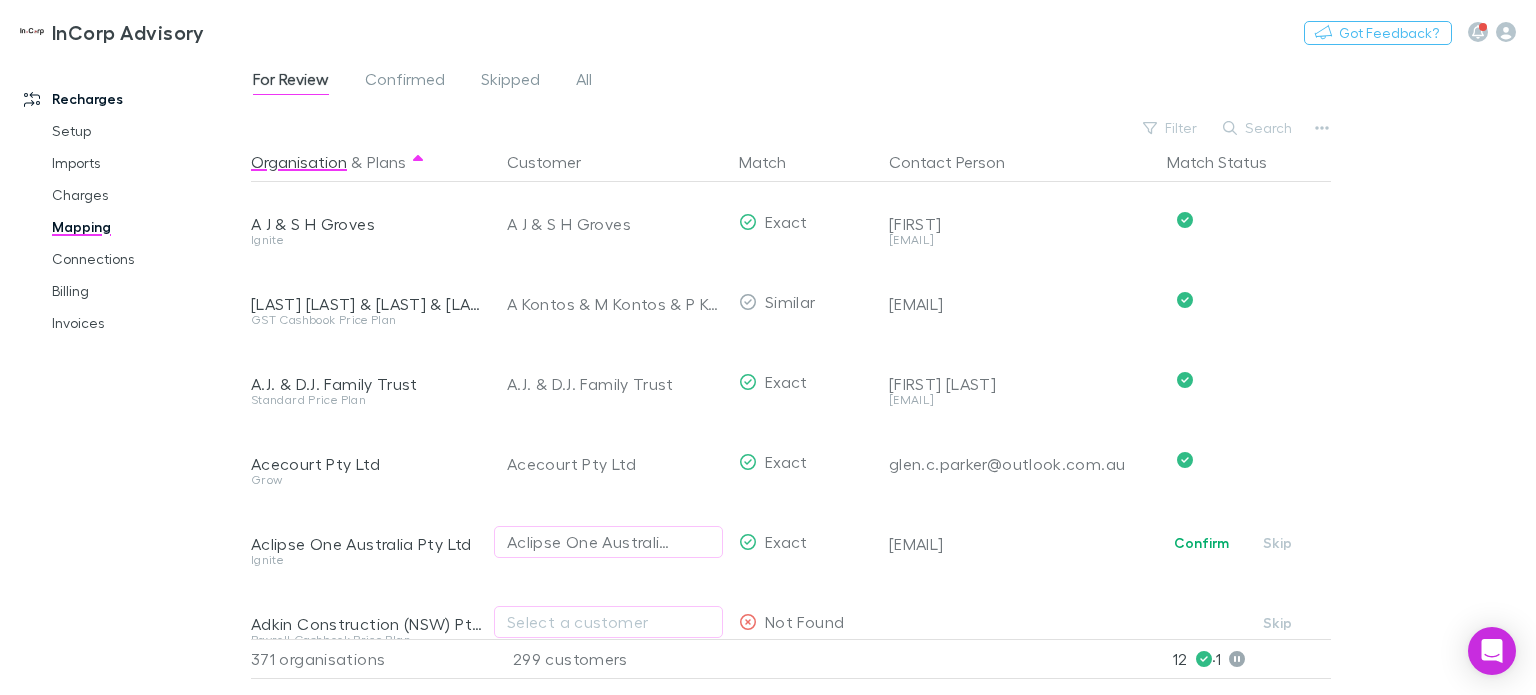 click on "Recharges Setup Imports Charges Mapping Connections Billing Invoices" at bounding box center (133, 370) 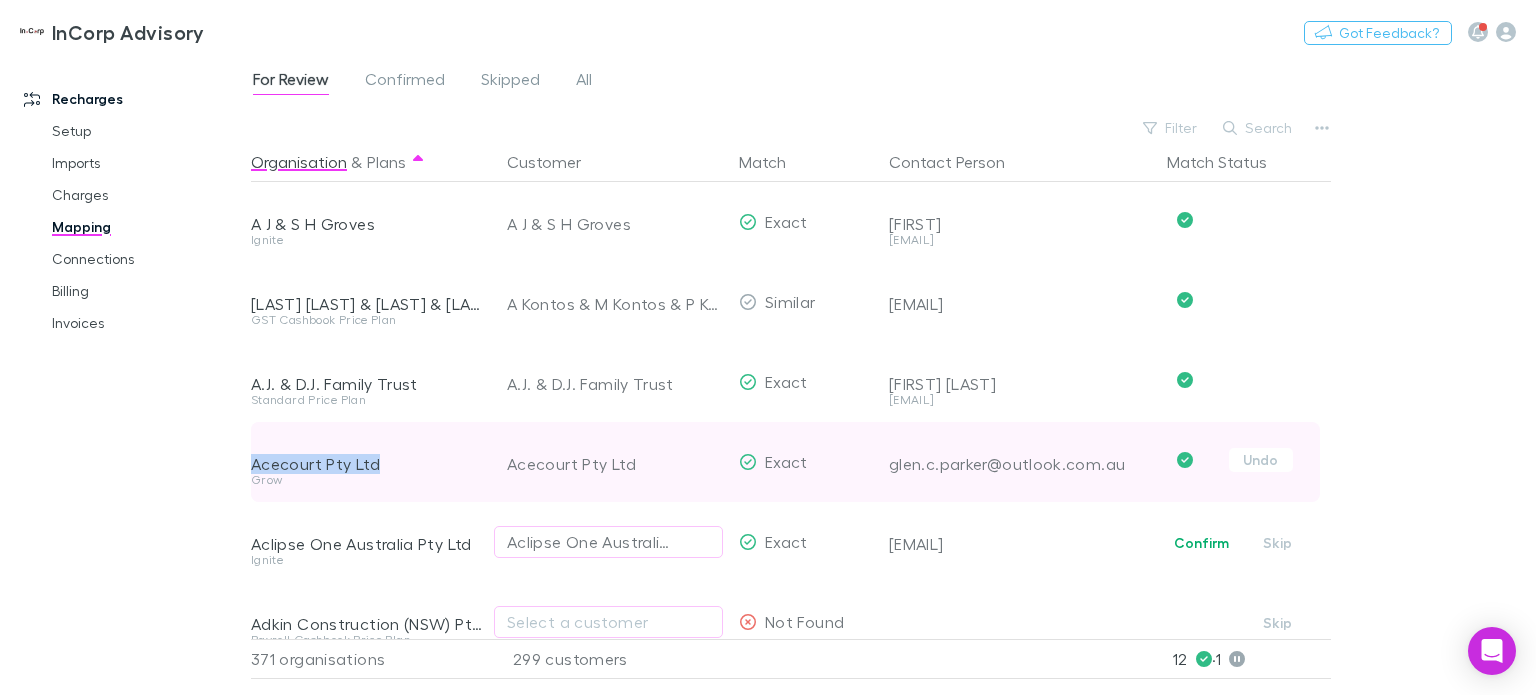drag, startPoint x: 384, startPoint y: 467, endPoint x: 252, endPoint y: 469, distance: 132.01515 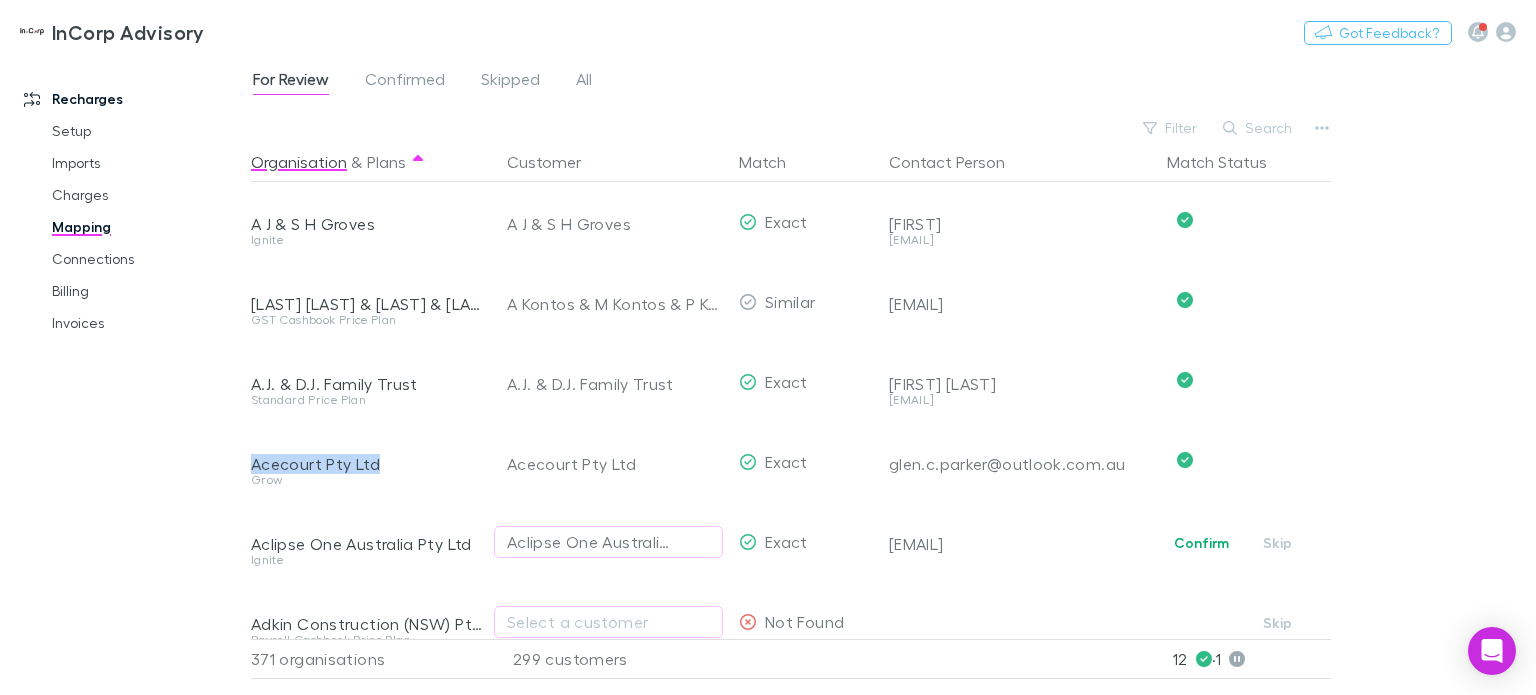 copy on "Acecourt Pty Ltd" 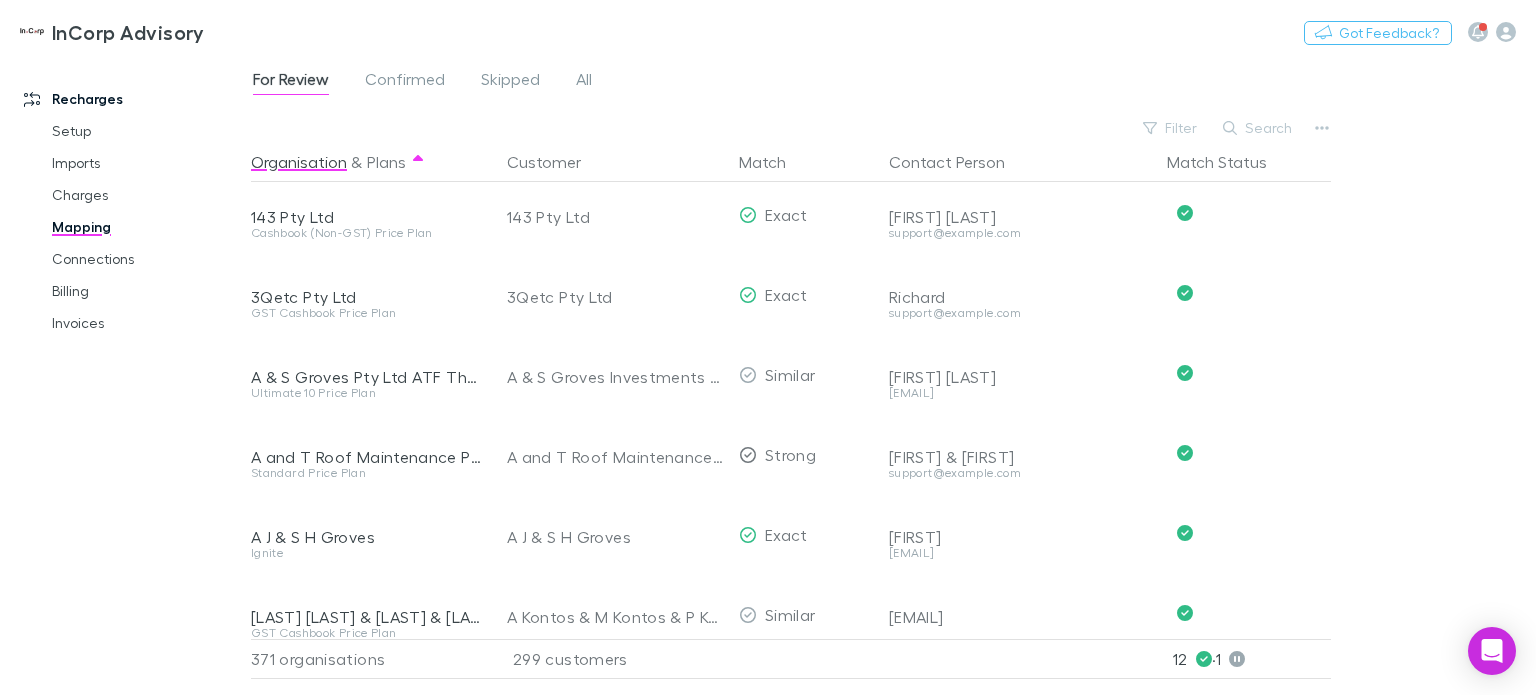 scroll, scrollTop: 0, scrollLeft: 0, axis: both 